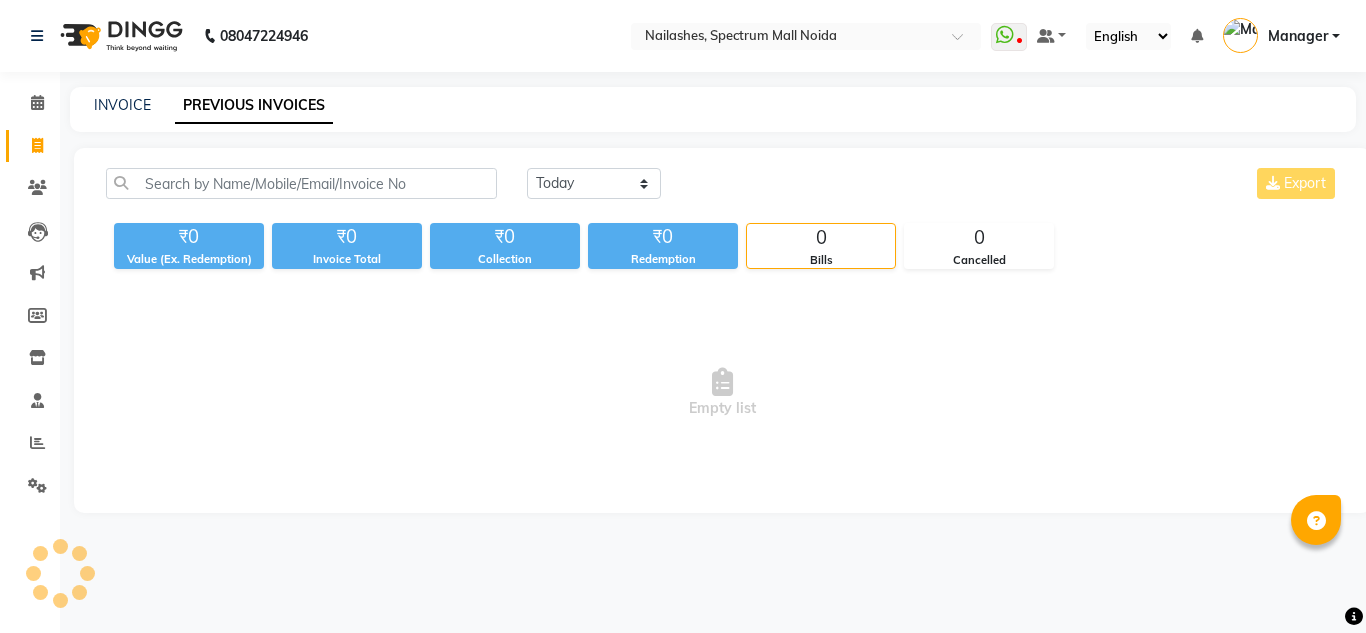 scroll, scrollTop: 0, scrollLeft: 0, axis: both 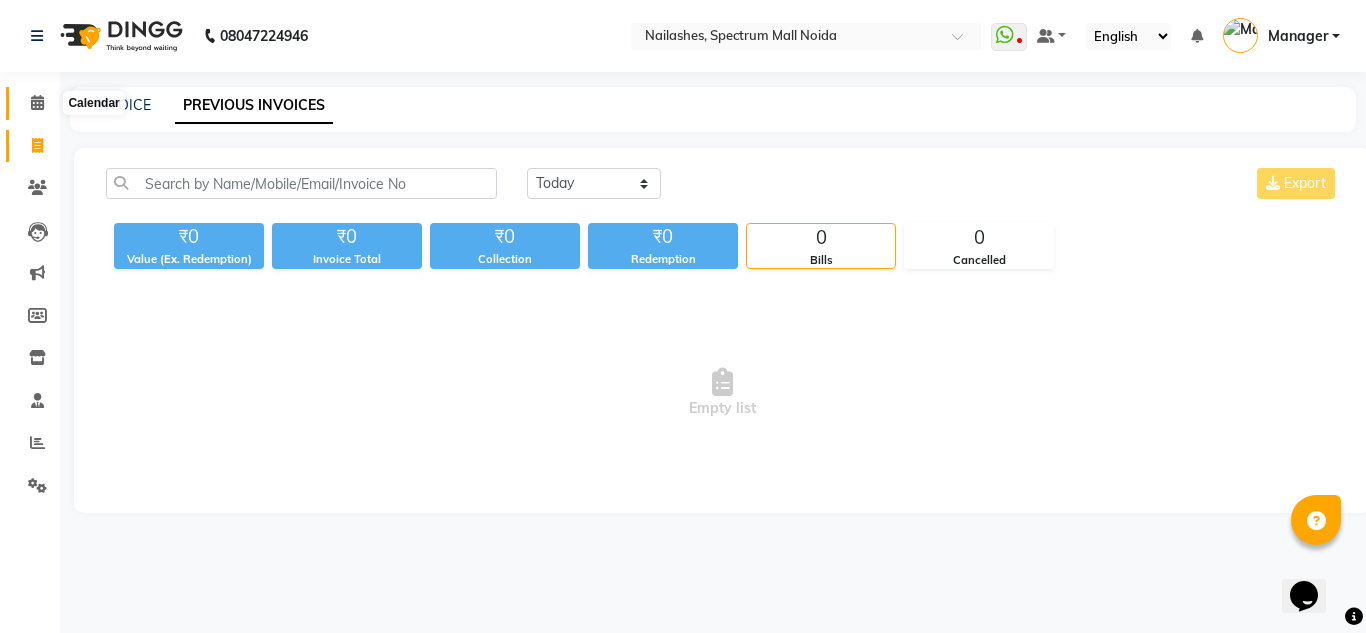 click 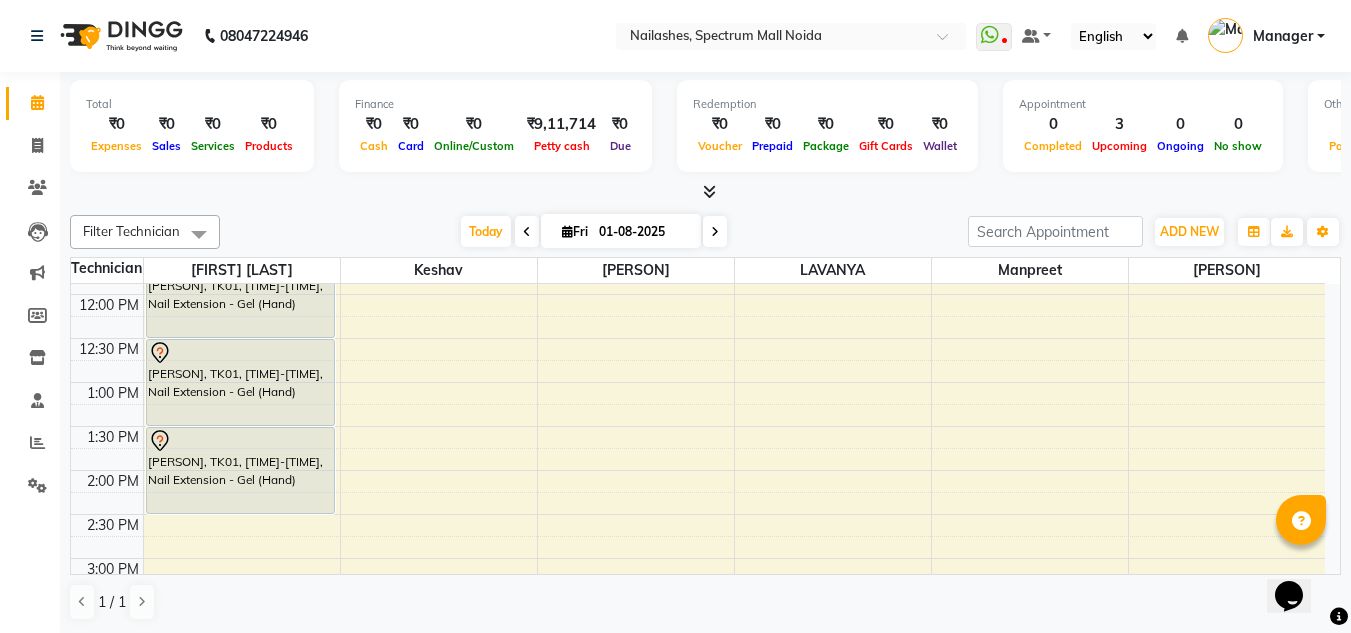 scroll, scrollTop: 337, scrollLeft: 0, axis: vertical 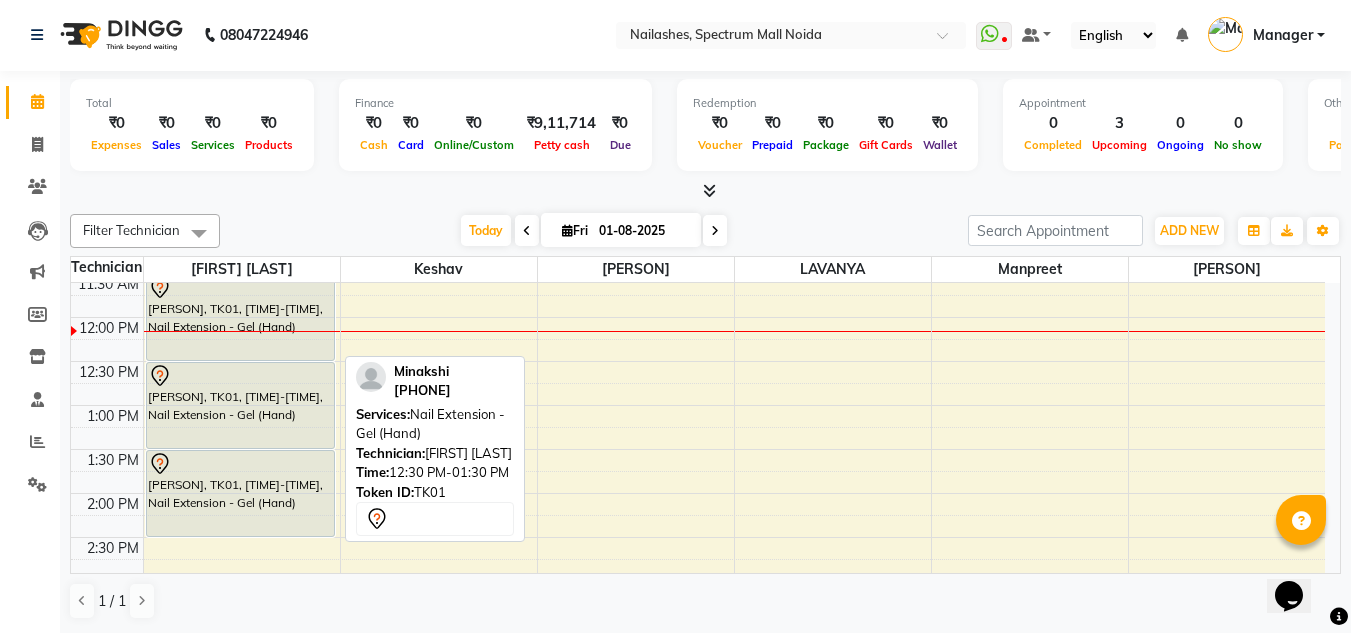 drag, startPoint x: 255, startPoint y: 448, endPoint x: 176, endPoint y: 536, distance: 118.258194 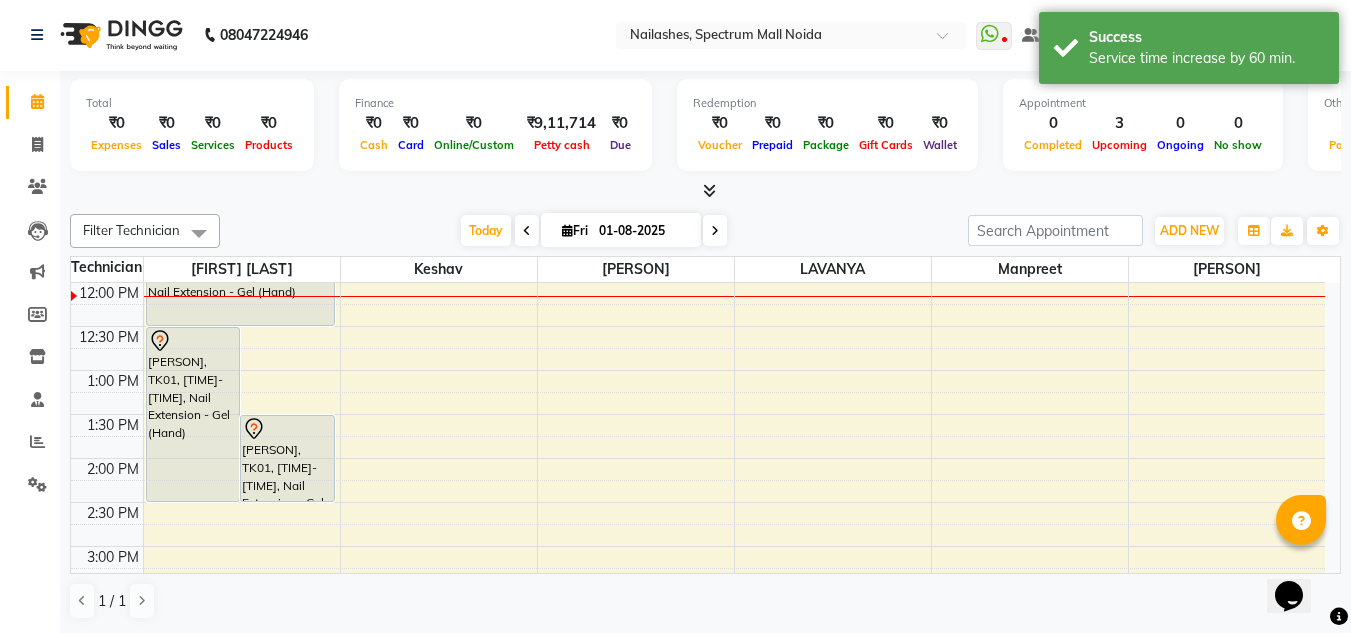 scroll, scrollTop: 408, scrollLeft: 0, axis: vertical 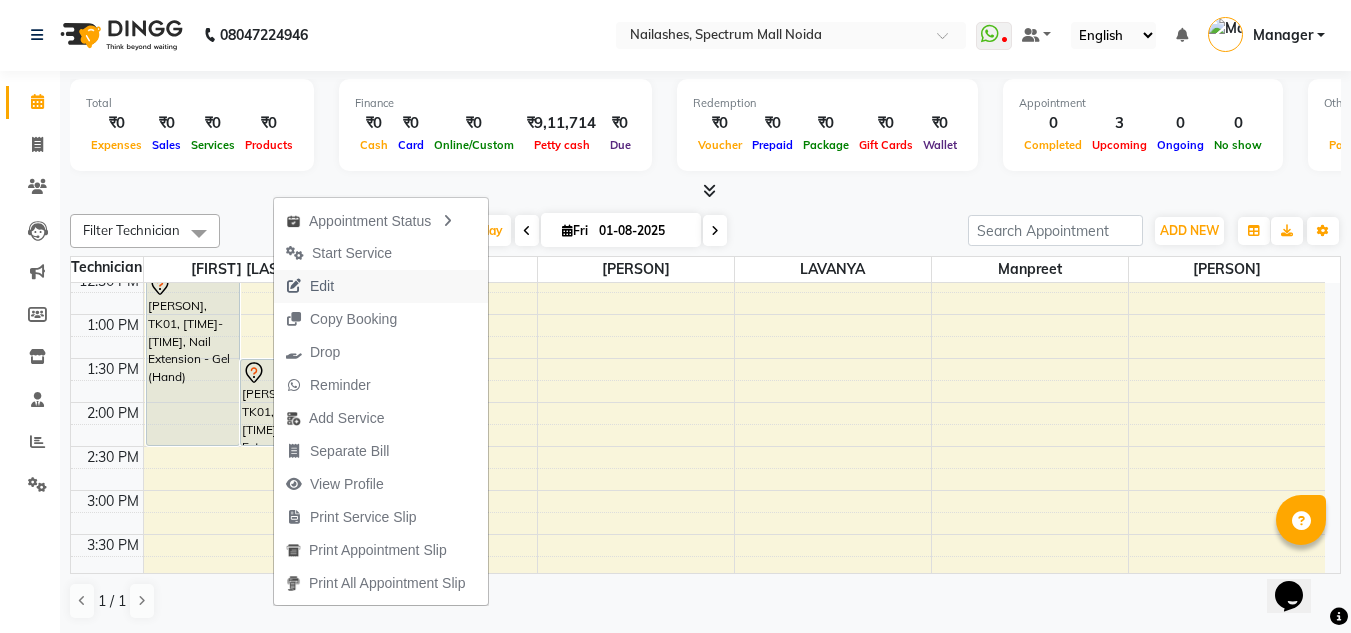 click on "Edit" at bounding box center (381, 286) 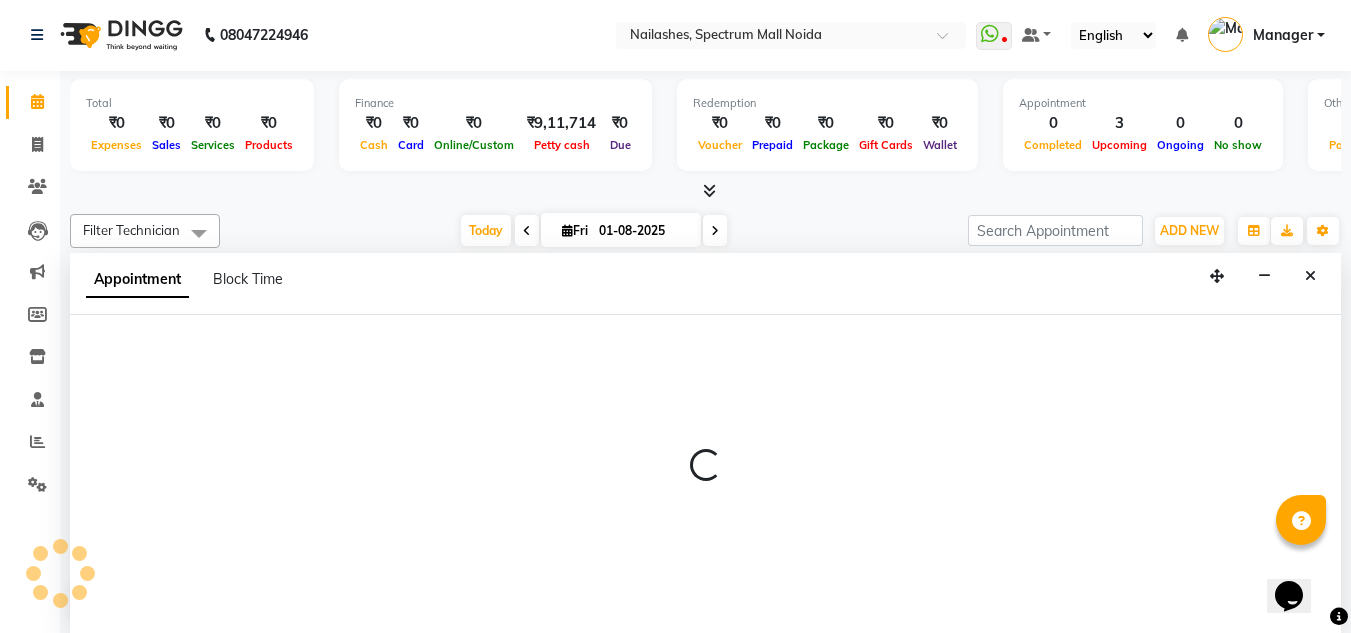 select on "tentative" 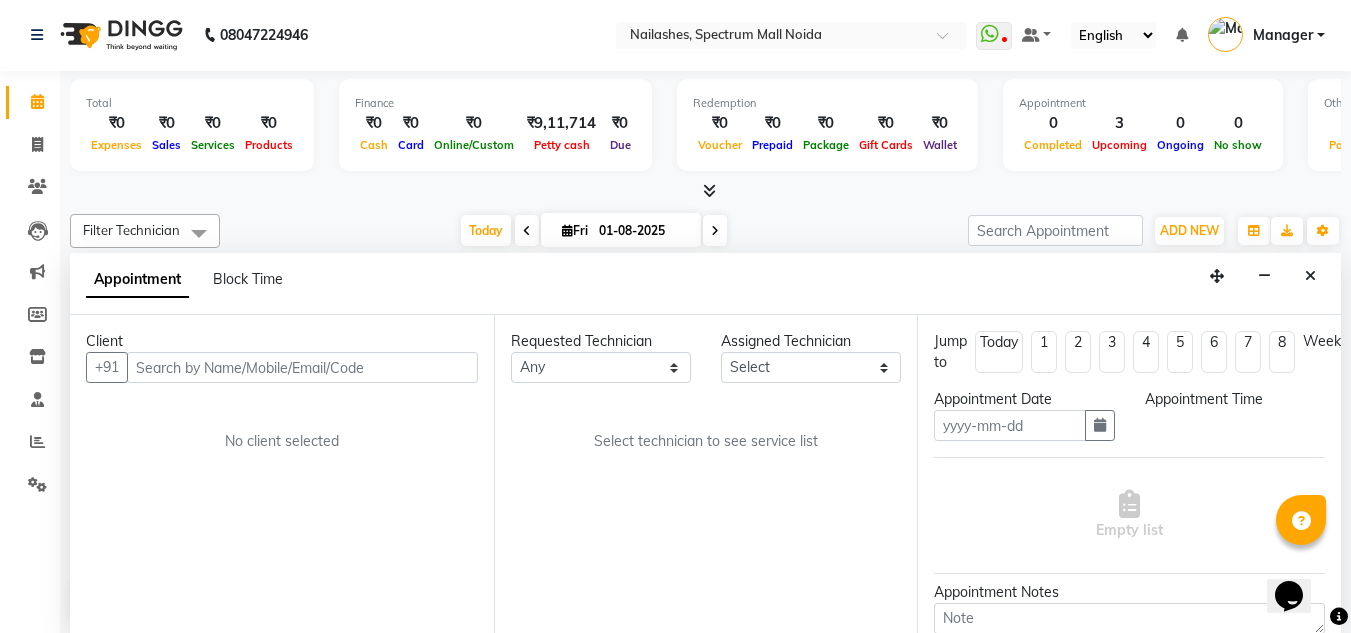 type on "01-08-2025" 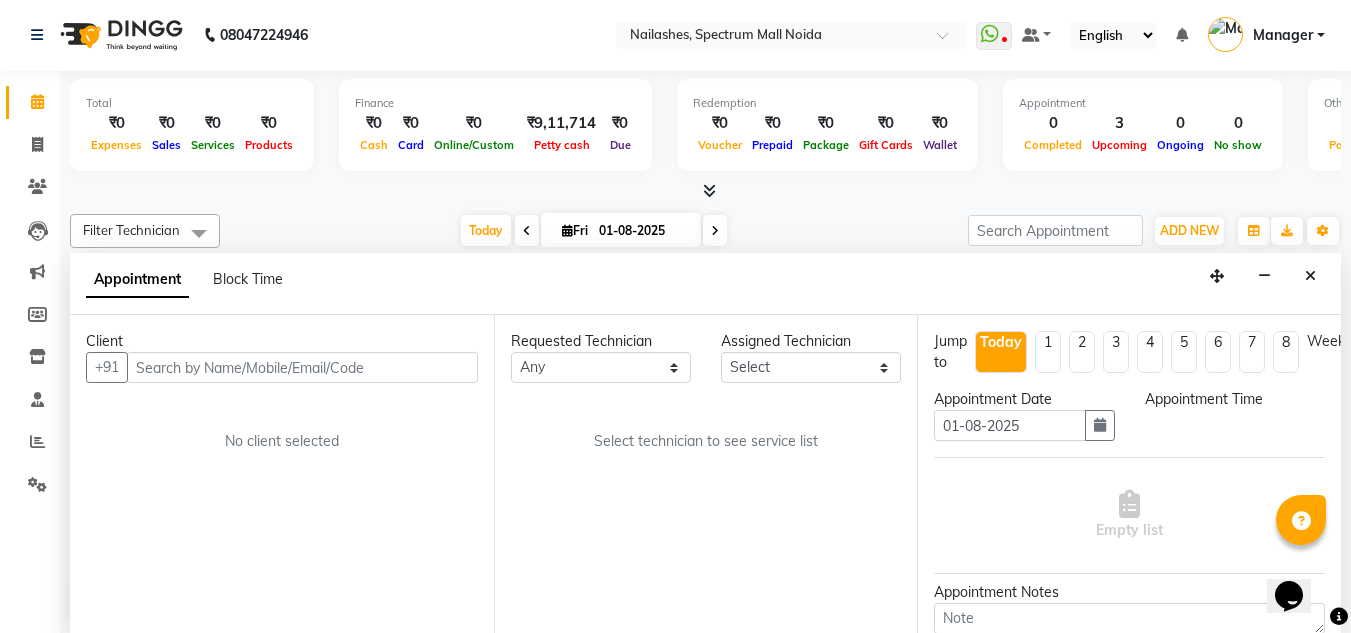 scroll, scrollTop: 0, scrollLeft: 0, axis: both 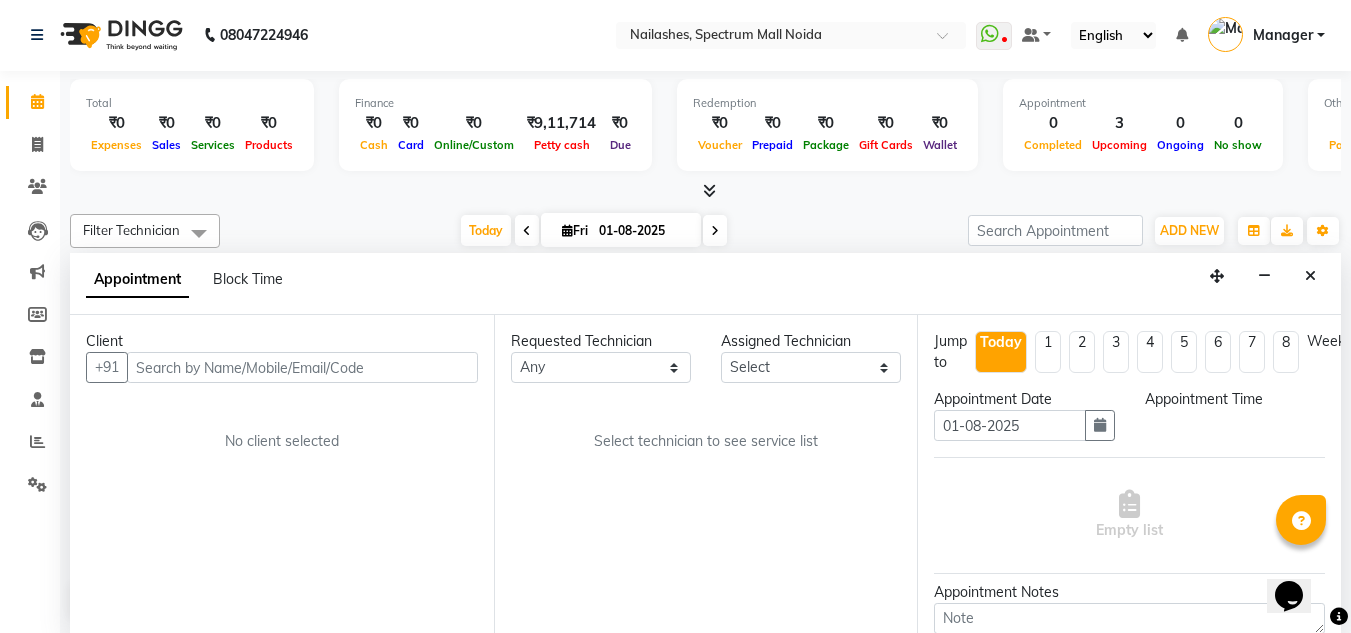 select on "690" 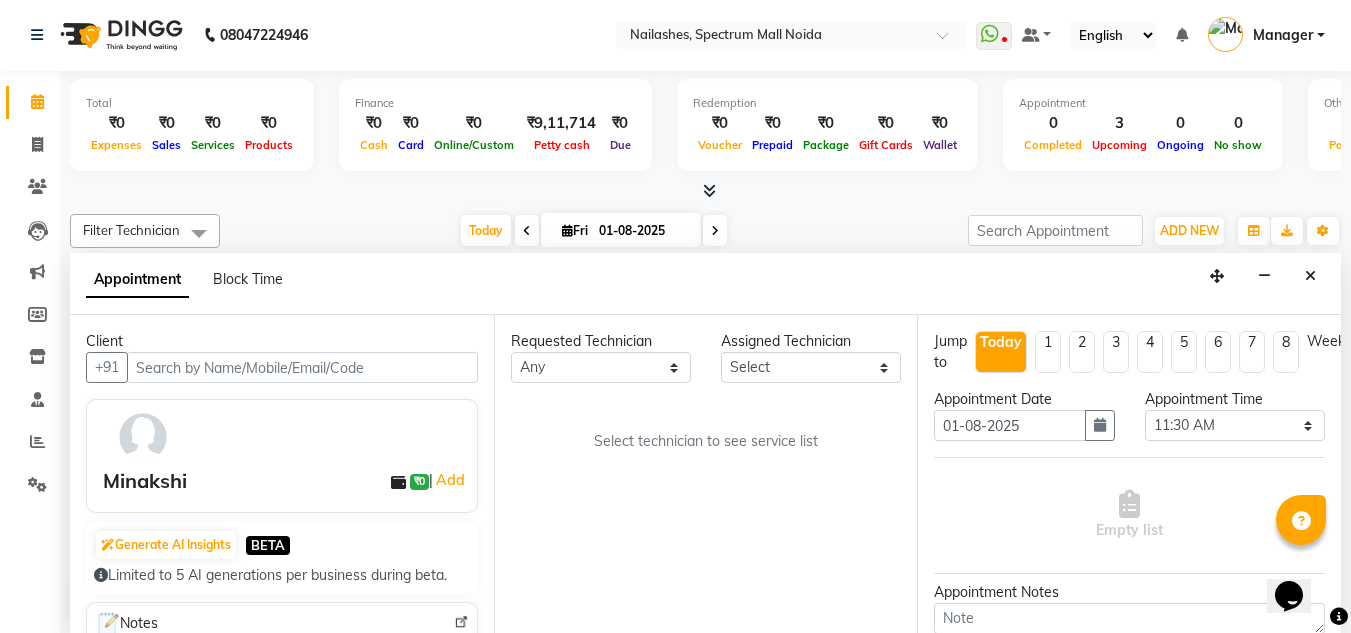 select on "44095" 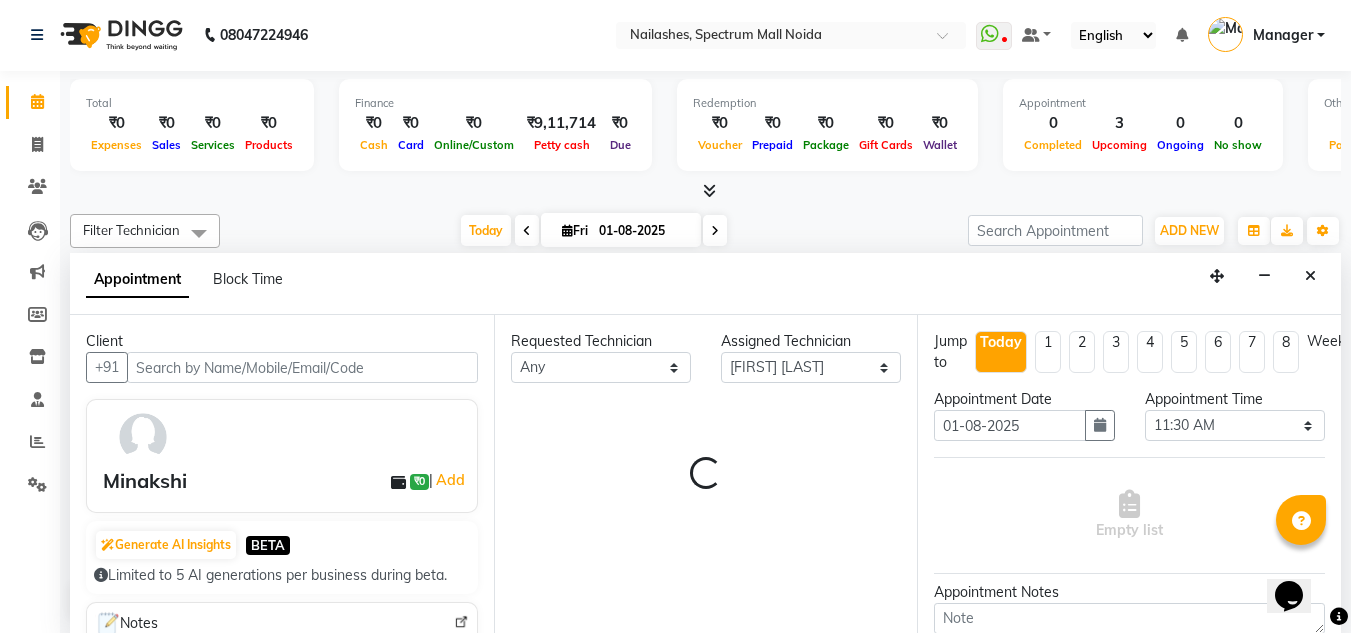 select on "2975" 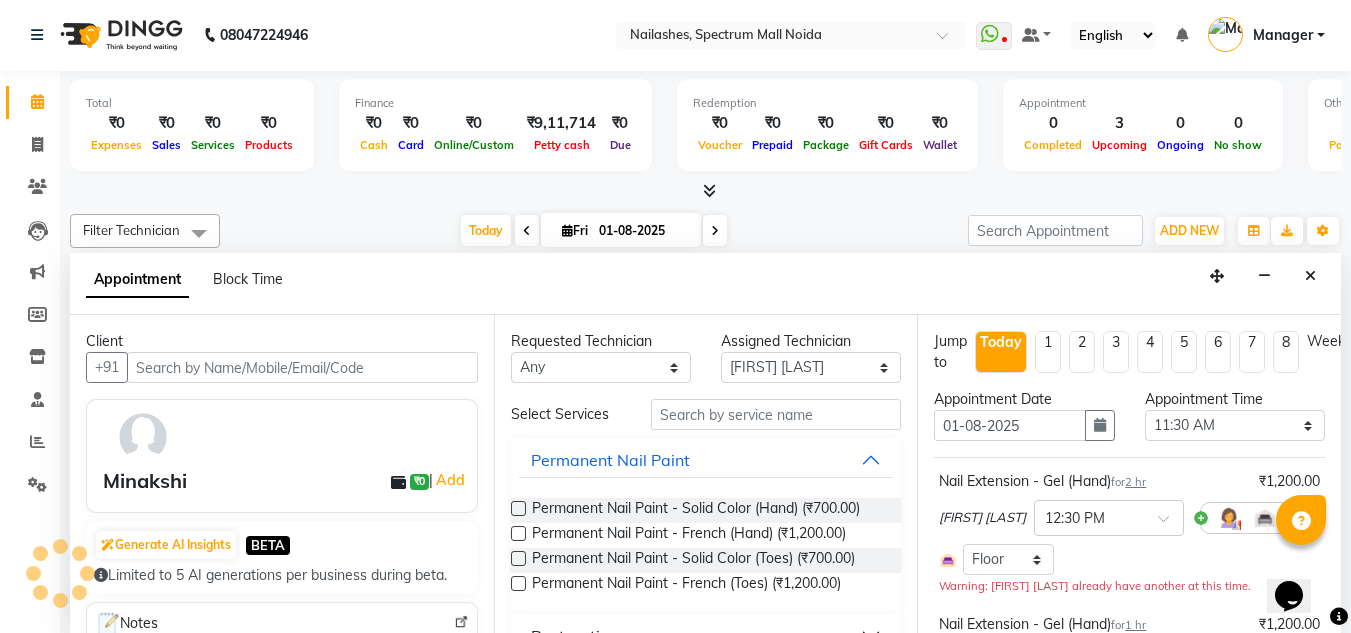 scroll, scrollTop: 353, scrollLeft: 0, axis: vertical 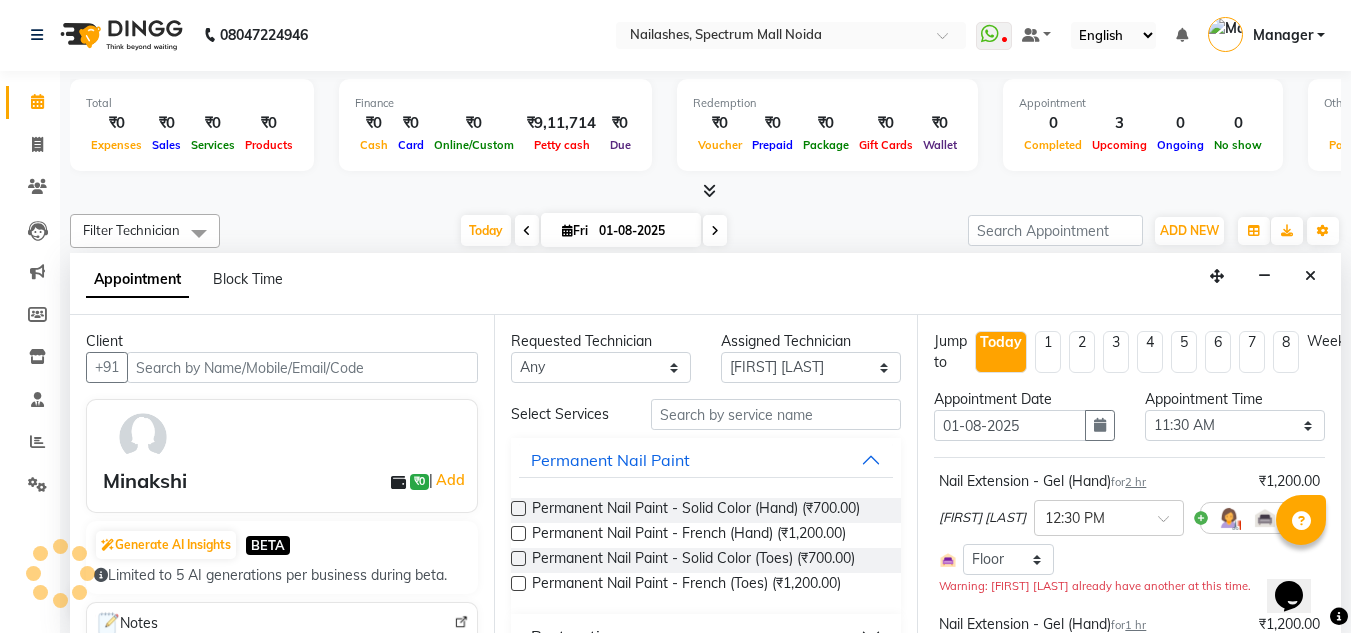 select on "2975" 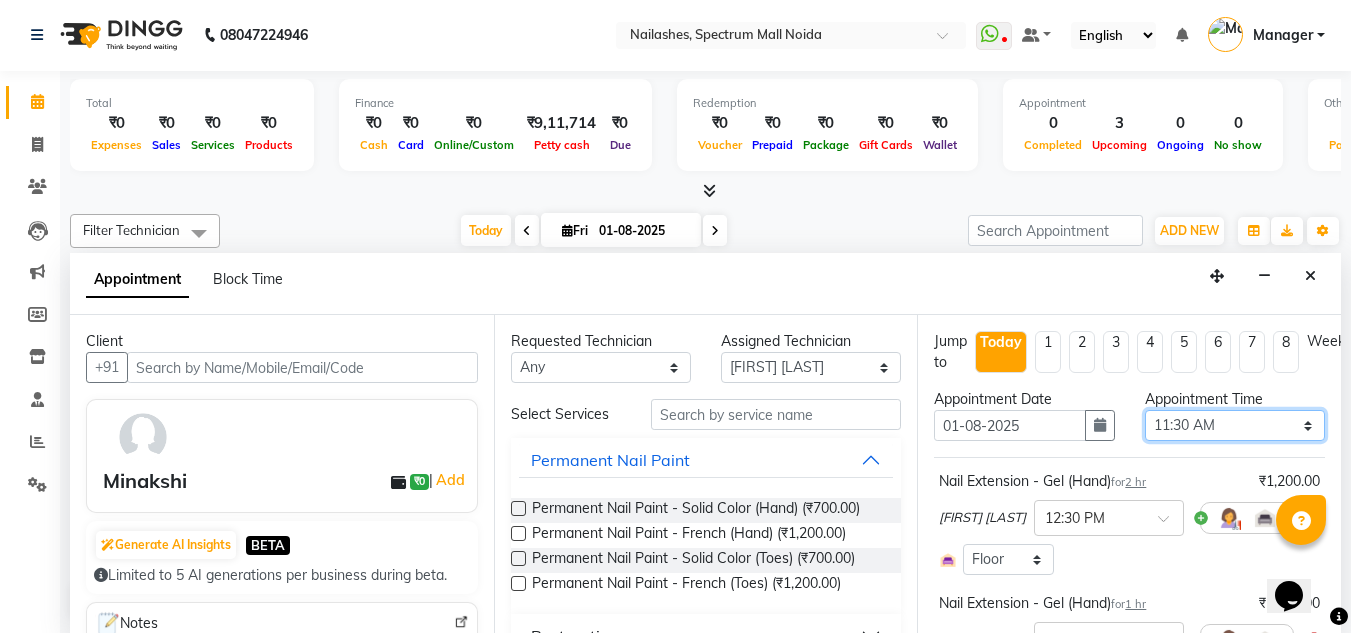 click on "Select 09:00 AM 09:15 AM 09:30 AM 09:45 AM 10:00 AM 10:15 AM 10:30 AM 10:45 AM 11:00 AM 11:15 AM 11:30 AM 11:45 AM 12:00 PM 12:15 PM 12:30 PM 12:45 PM 01:00 PM 01:15 PM 01:30 PM 01:45 PM 02:00 PM 02:15 PM 02:30 PM 02:45 PM 03:00 PM 03:15 PM 03:30 PM 03:45 PM 04:00 PM 04:15 PM 04:30 PM 04:45 PM 05:00 PM 05:15 PM 05:30 PM 05:45 PM 06:00 PM 06:15 PM 06:30 PM 06:45 PM 07:00 PM 07:15 PM 07:30 PM 07:45 PM 08:00 PM 08:15 PM 08:30 PM" at bounding box center [1235, 425] 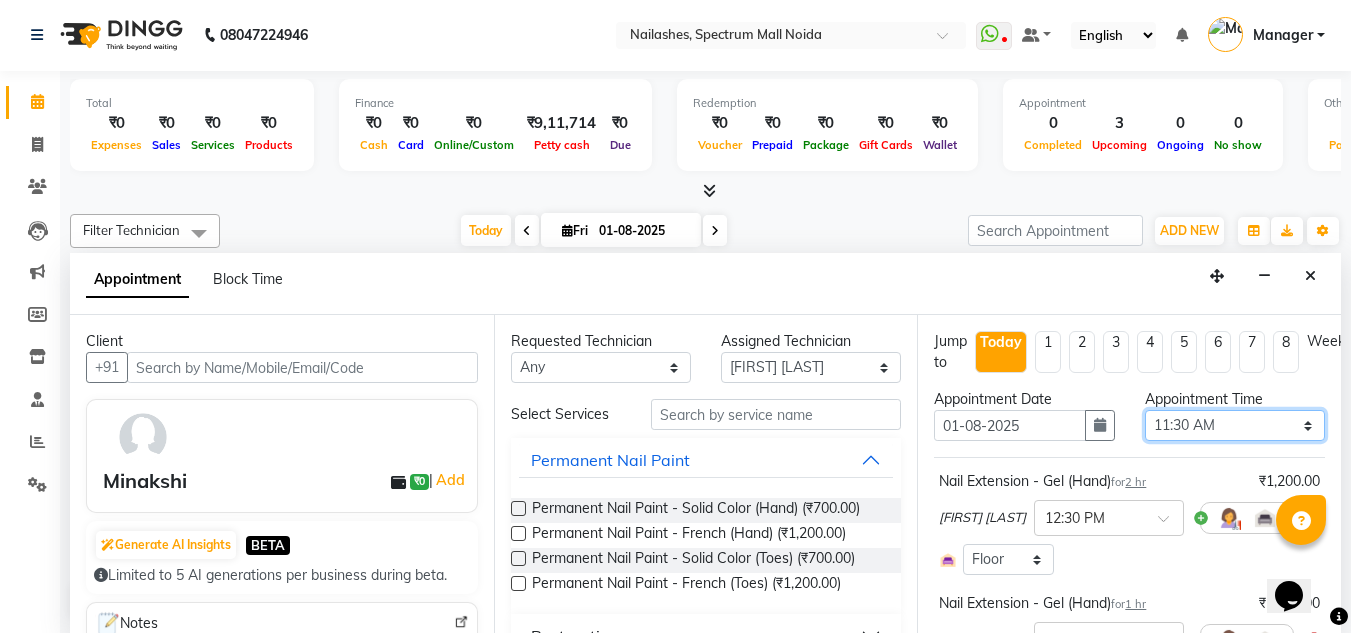 select on "810" 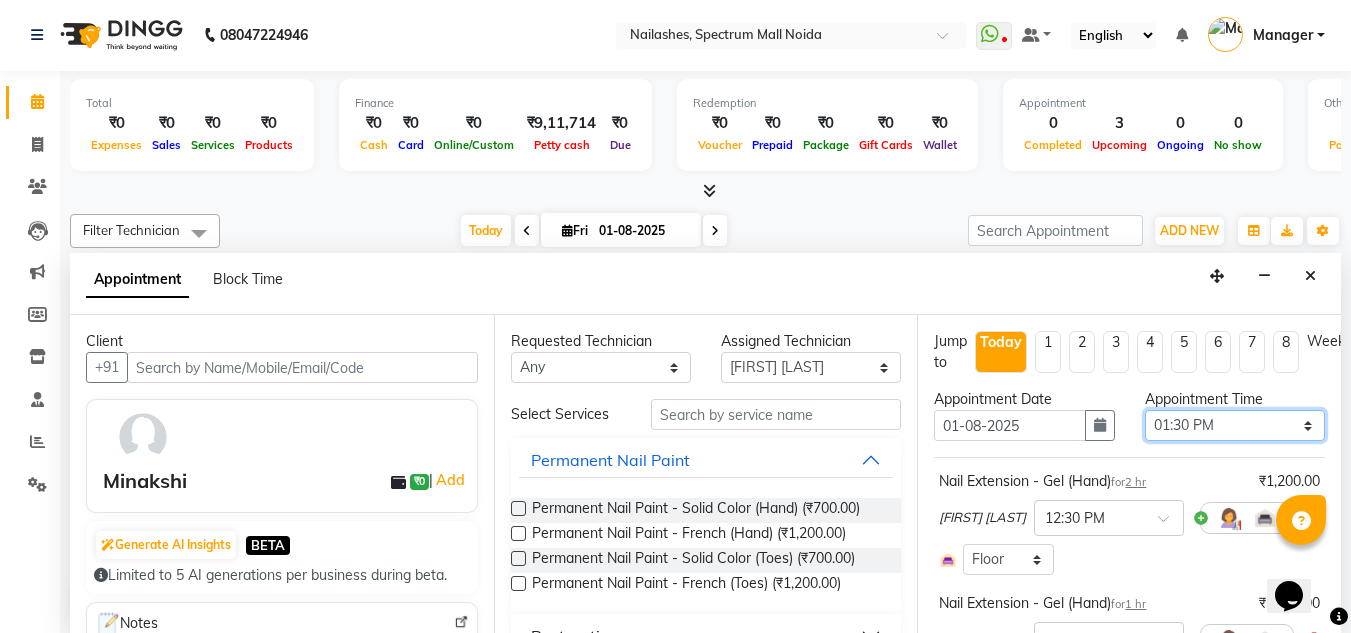 click on "Select 09:00 AM 09:15 AM 09:30 AM 09:45 AM 10:00 AM 10:15 AM 10:30 AM 10:45 AM 11:00 AM 11:15 AM 11:30 AM 11:45 AM 12:00 PM 12:15 PM 12:30 PM 12:45 PM 01:00 PM 01:15 PM 01:30 PM 01:45 PM 02:00 PM 02:15 PM 02:30 PM 02:45 PM 03:00 PM 03:15 PM 03:30 PM 03:45 PM 04:00 PM 04:15 PM 04:30 PM 04:45 PM 05:00 PM 05:15 PM 05:30 PM 05:45 PM 06:00 PM 06:15 PM 06:30 PM 06:45 PM 07:00 PM 07:15 PM 07:30 PM 07:45 PM 08:00 PM 08:15 PM 08:30 PM" at bounding box center [1235, 425] 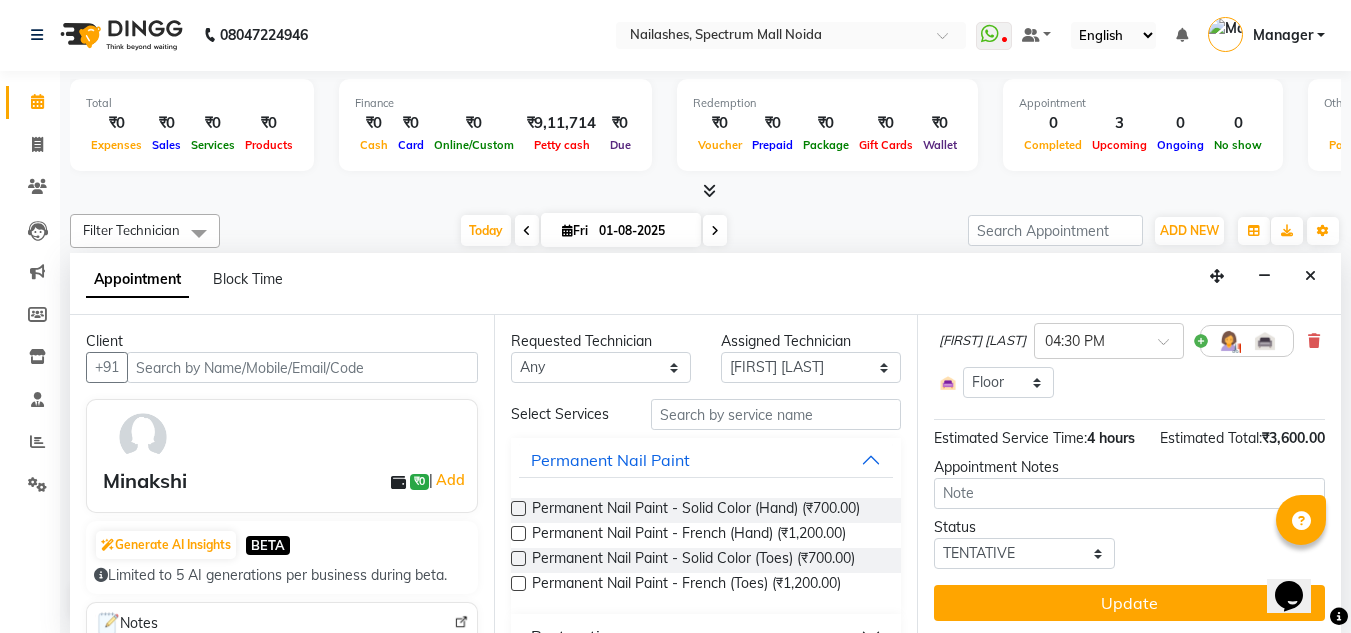 scroll, scrollTop: 461, scrollLeft: 0, axis: vertical 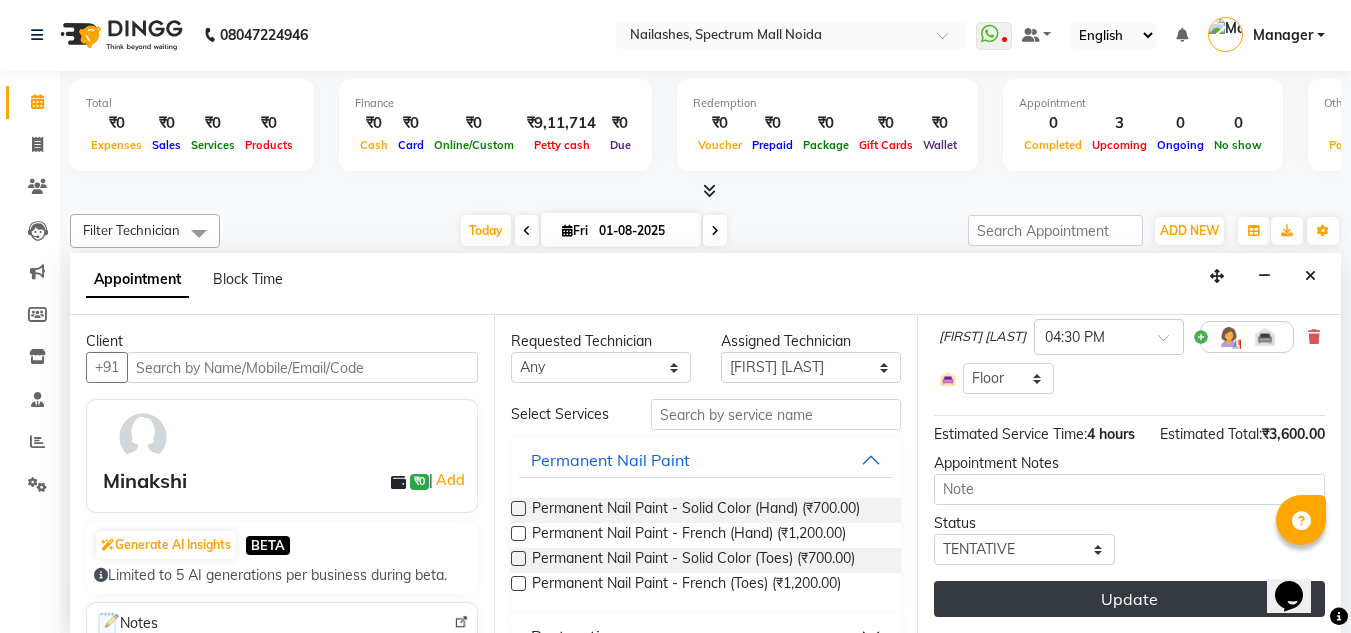 click on "Update" at bounding box center (1129, 599) 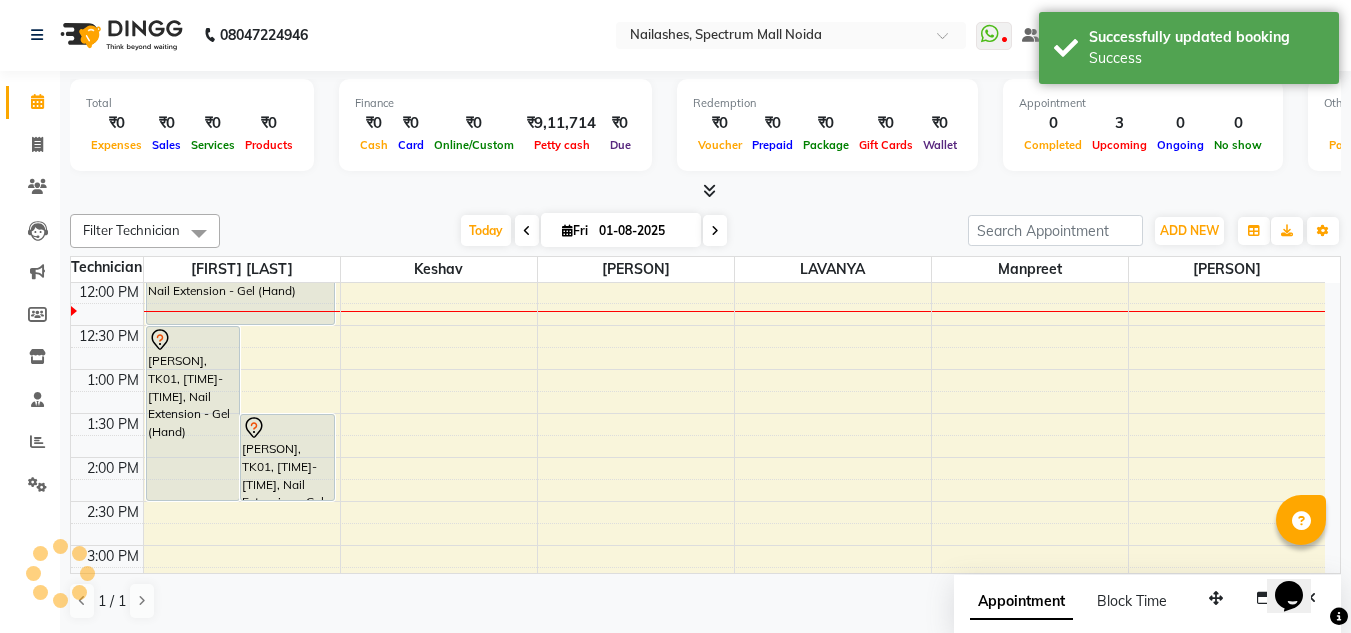 scroll, scrollTop: 0, scrollLeft: 0, axis: both 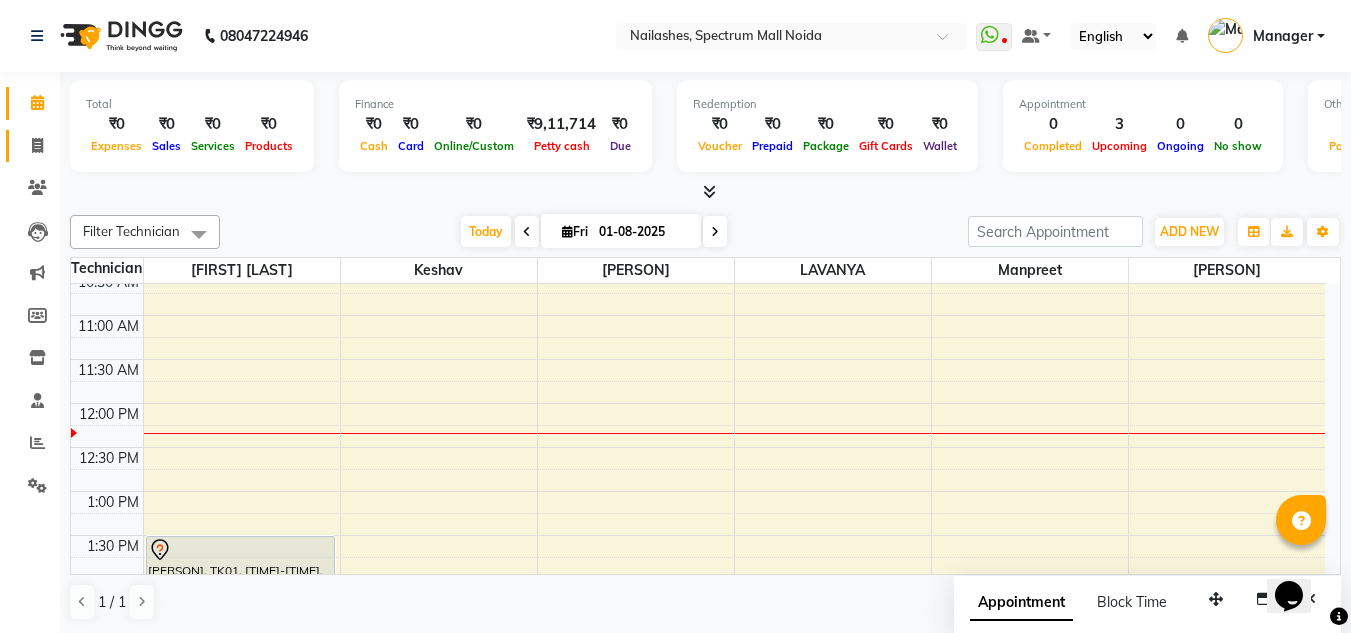 click on "Invoice" 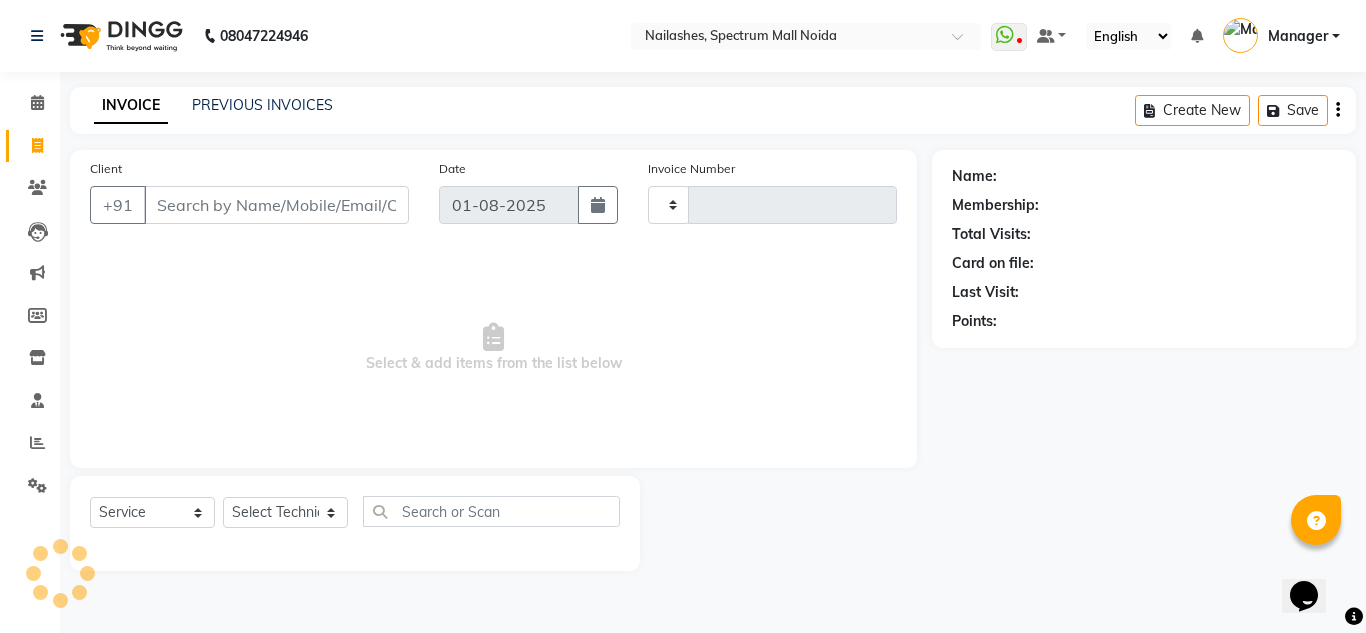 type on "0655" 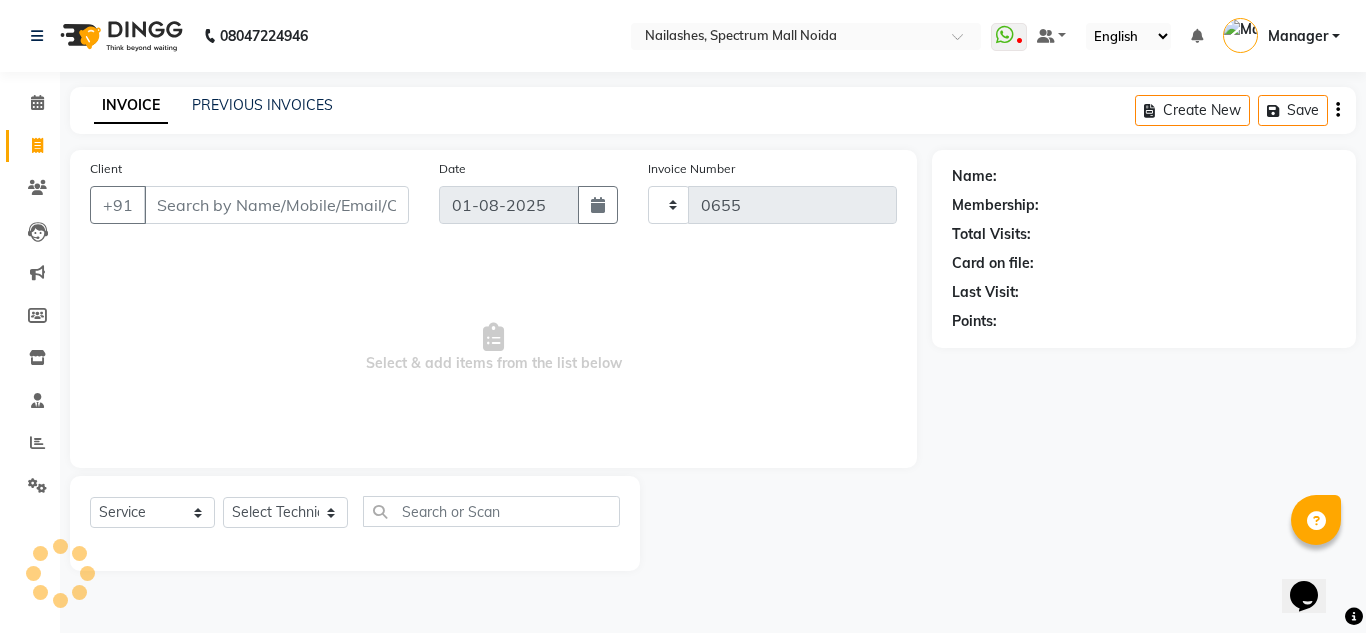 select on "6068" 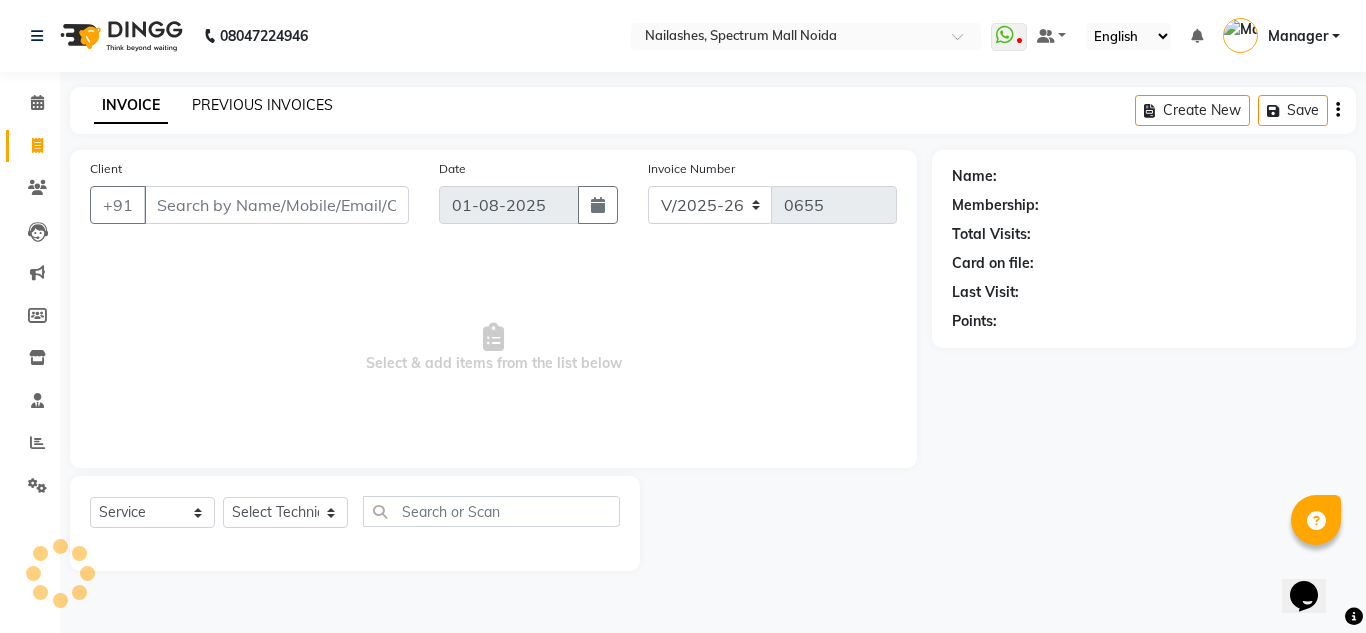 click on "PREVIOUS INVOICES" 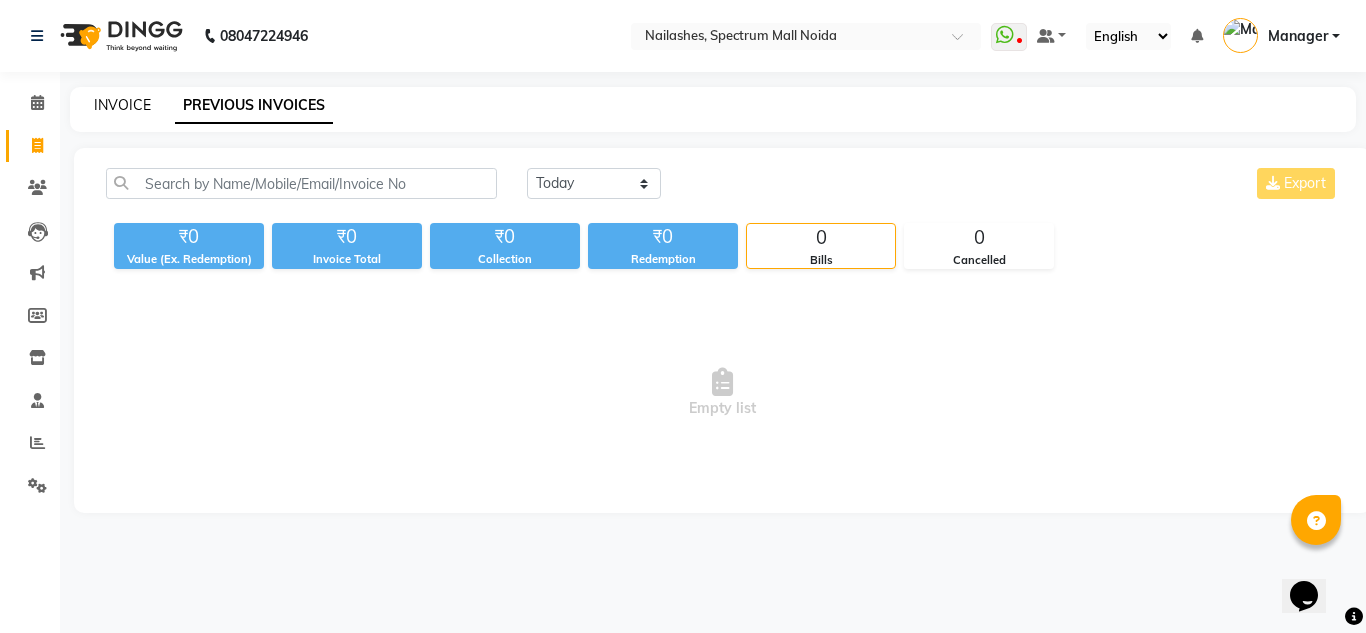 click on "INVOICE" 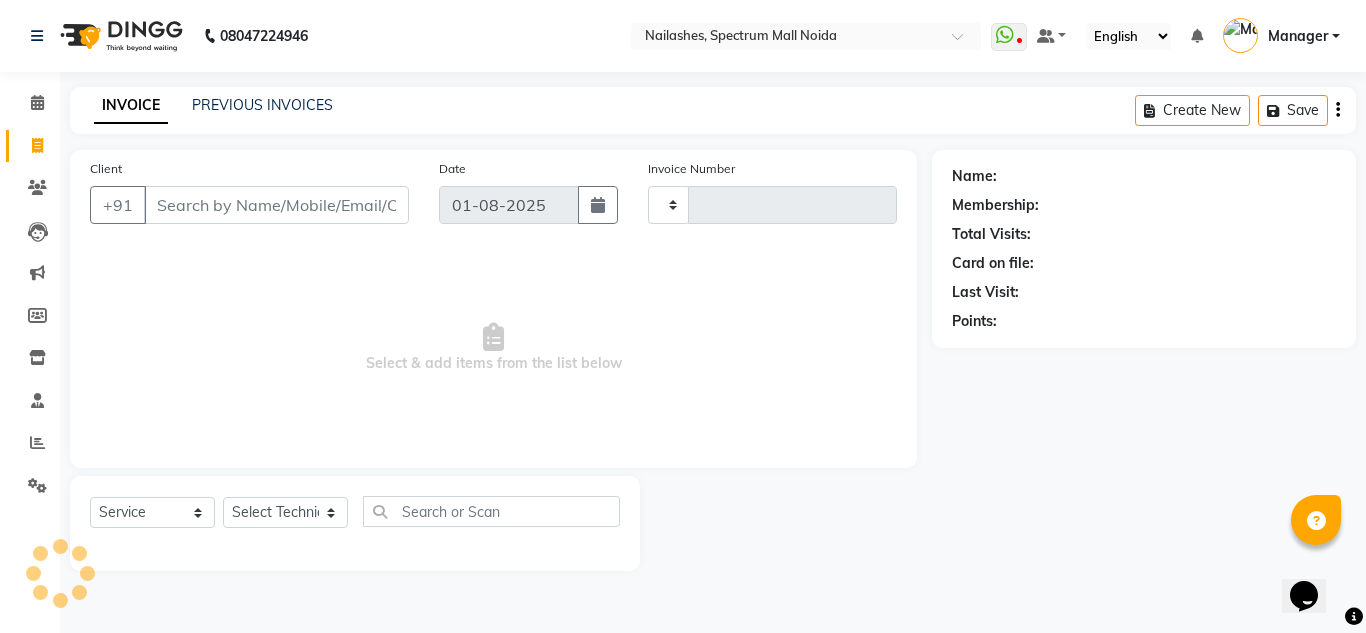 type on "0655" 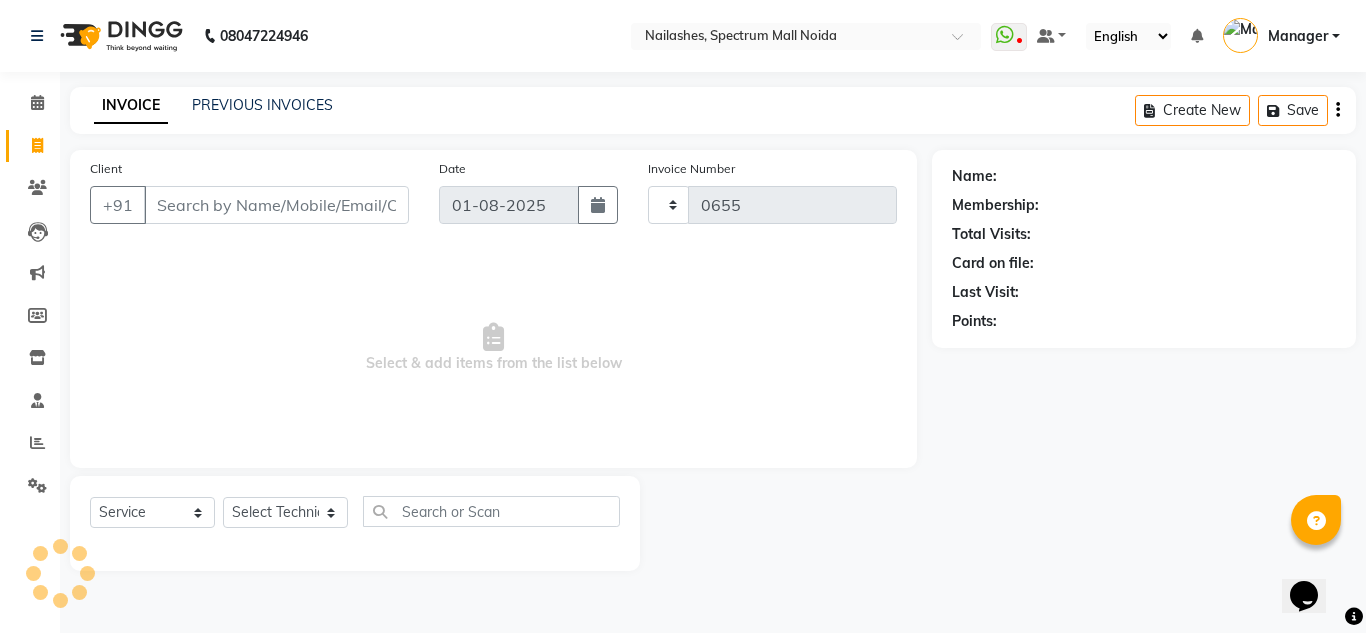 select on "6068" 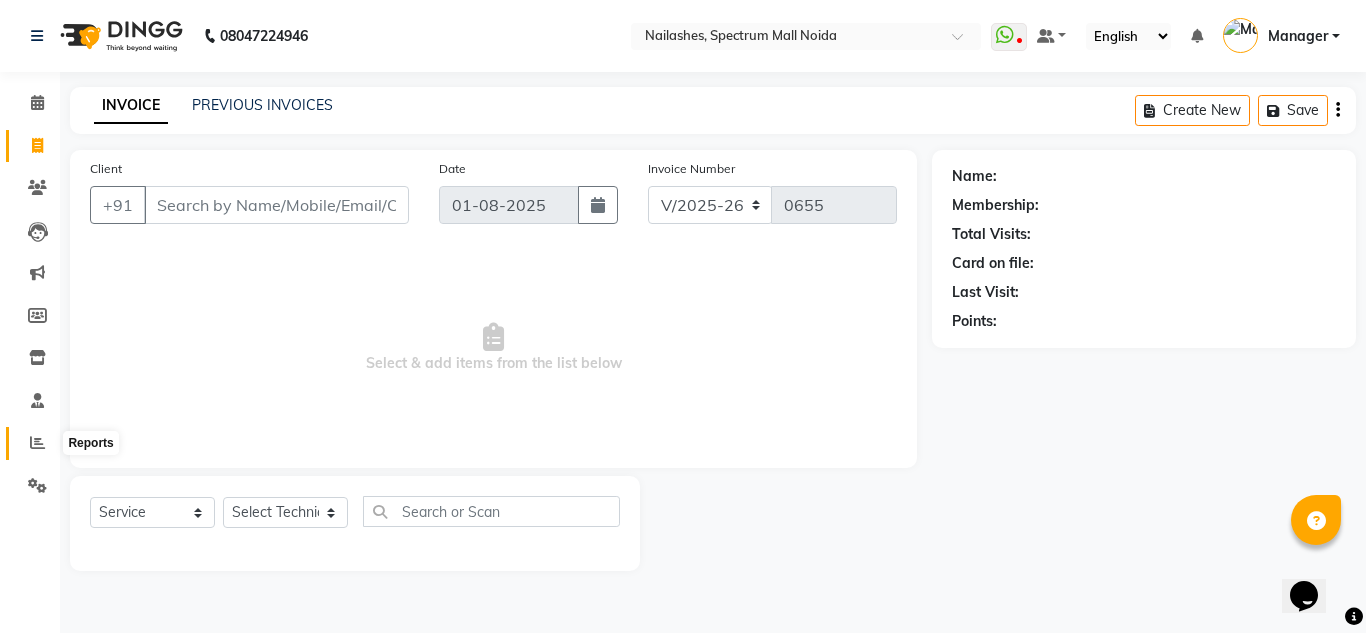 click 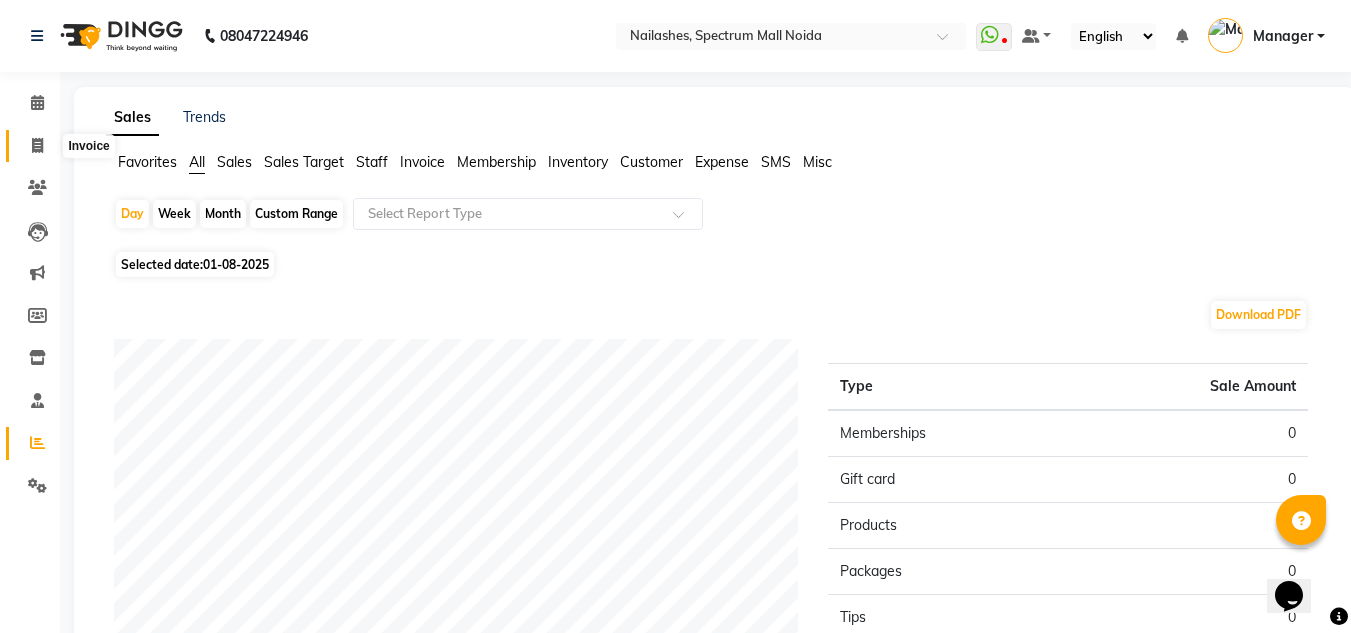 click 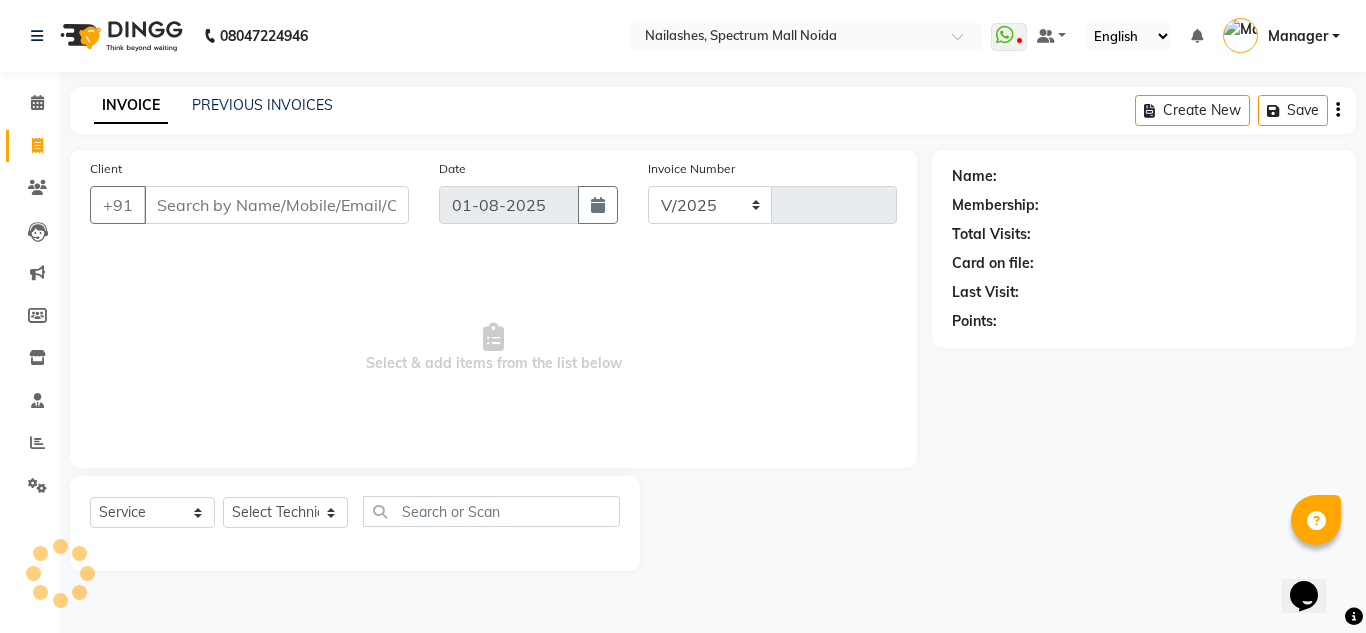 select on "6068" 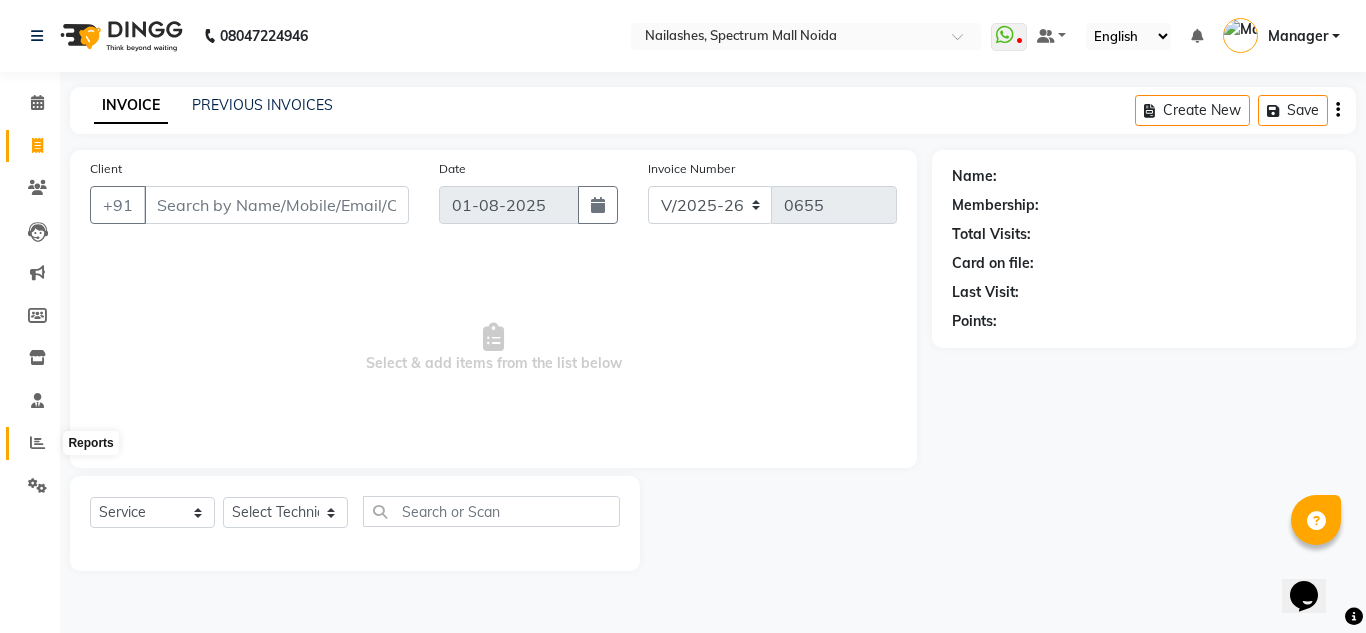 click 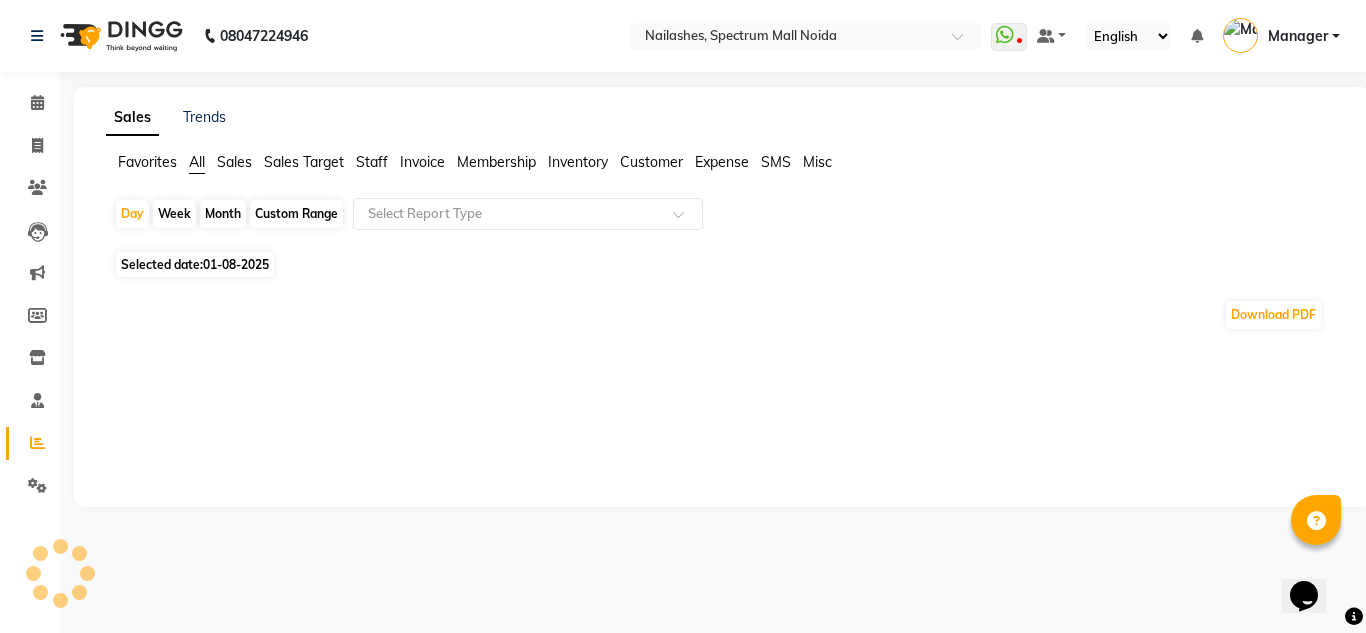 click on "Staff" 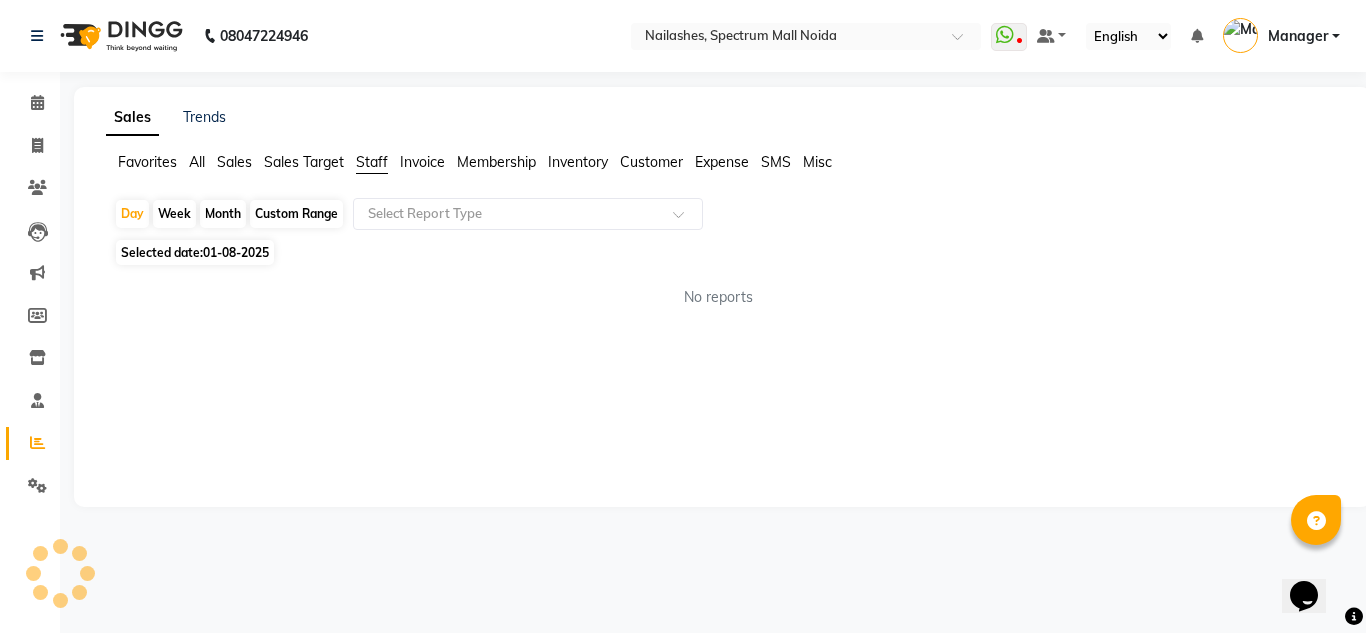 click on "Custom Range" 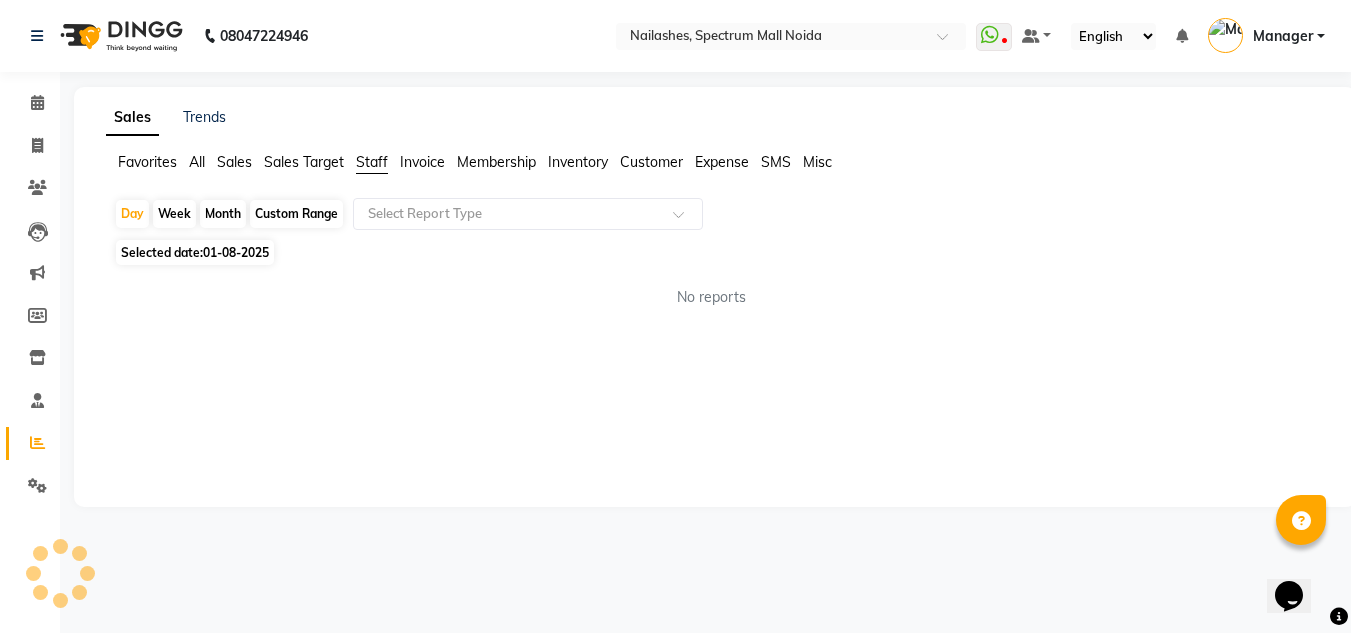 select on "8" 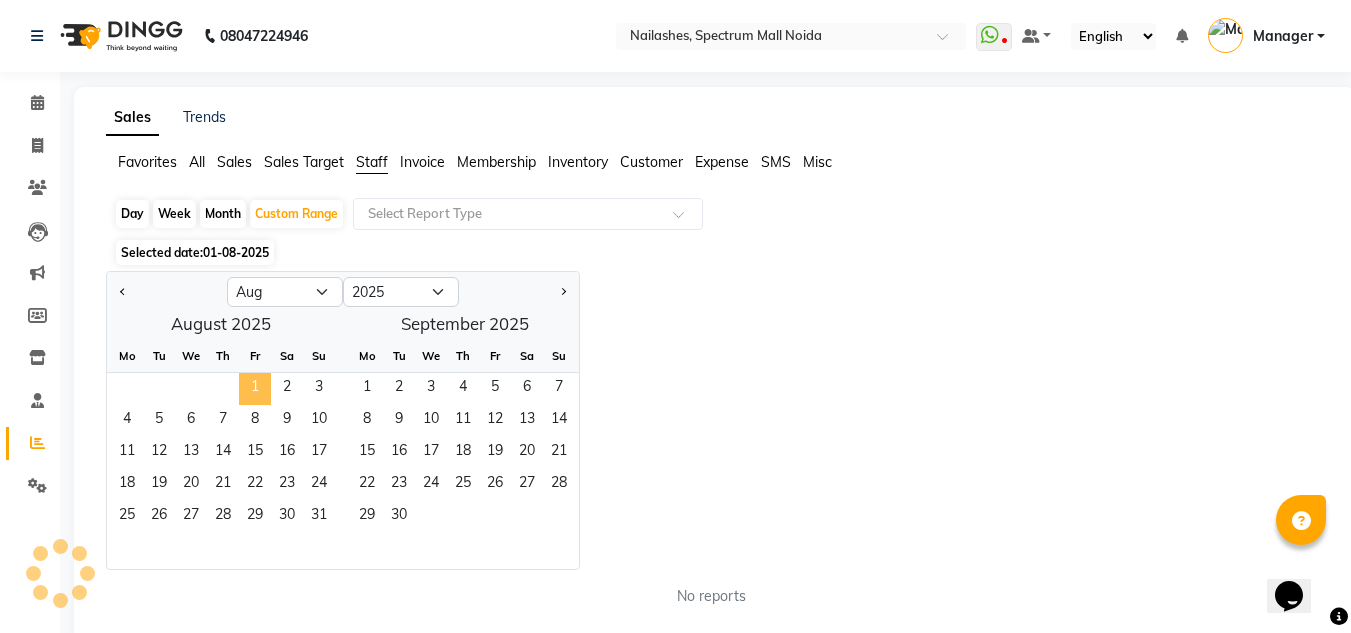 click on "1" 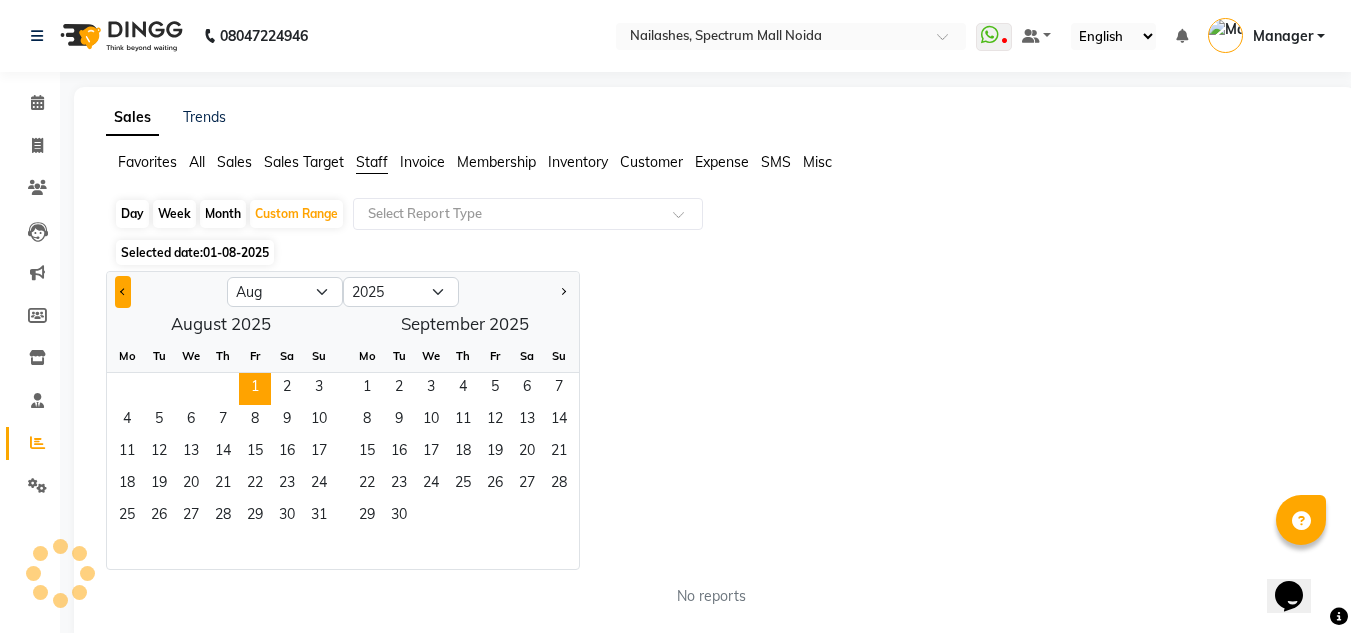 click 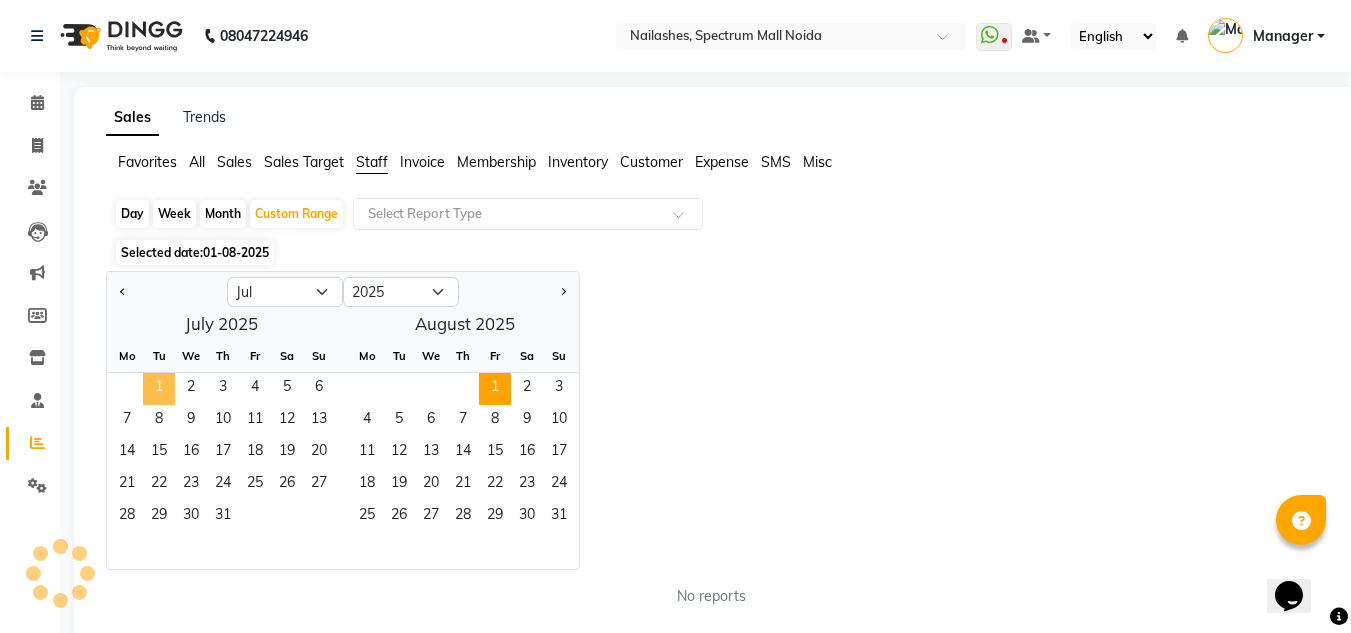 click on "1" 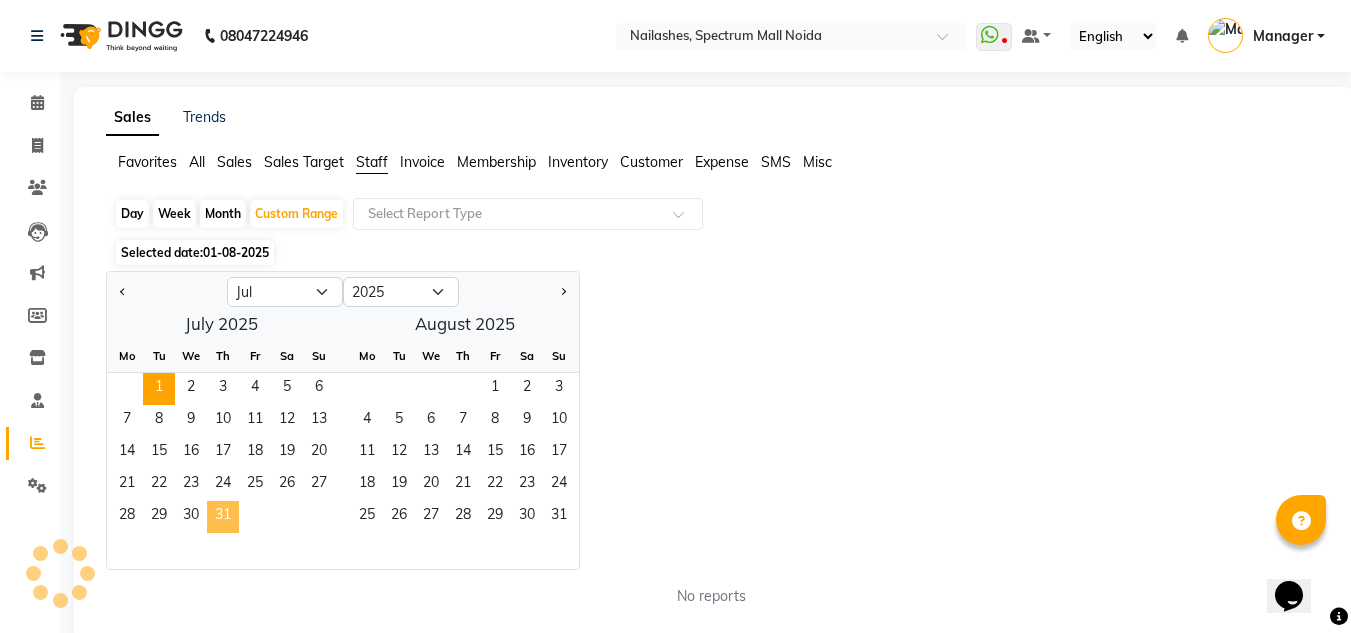 click on "31" 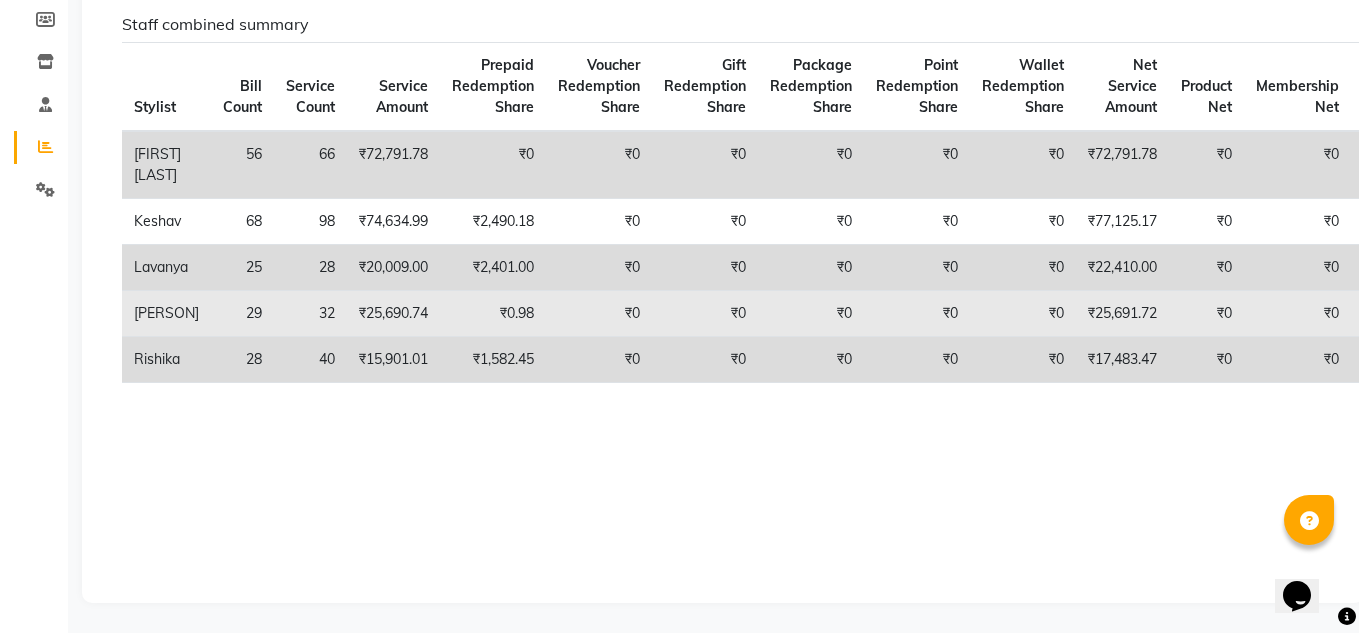 scroll, scrollTop: 0, scrollLeft: 0, axis: both 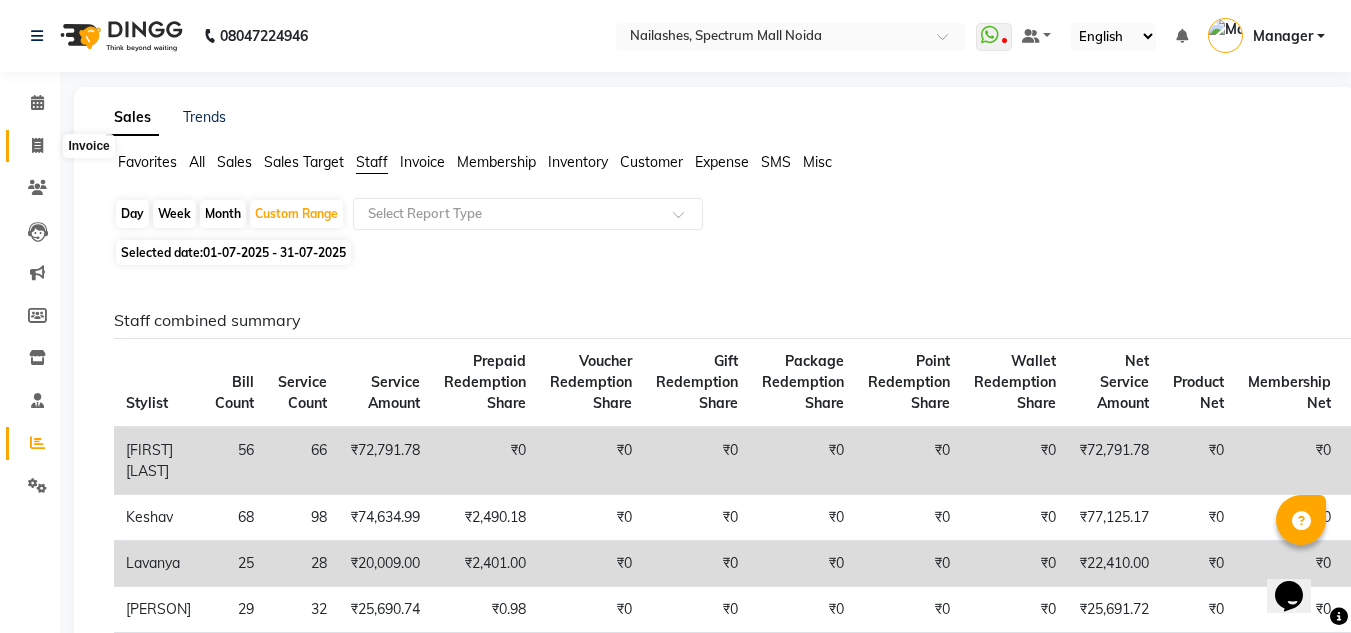 click 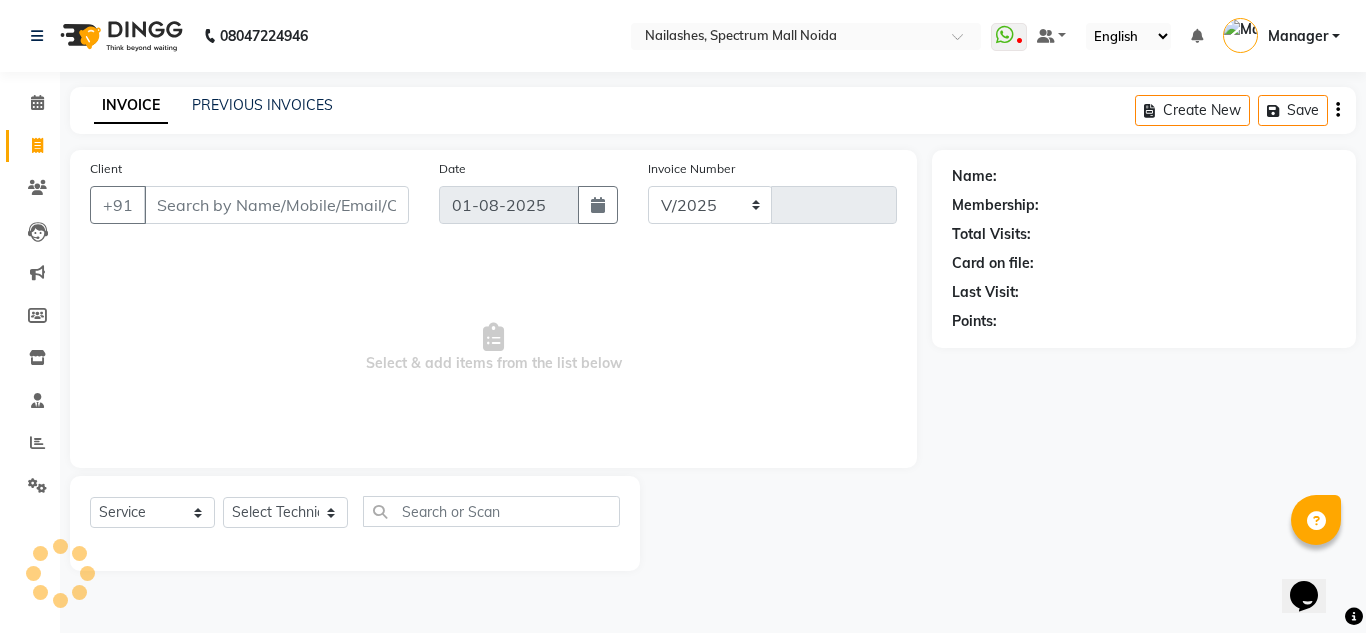select on "6068" 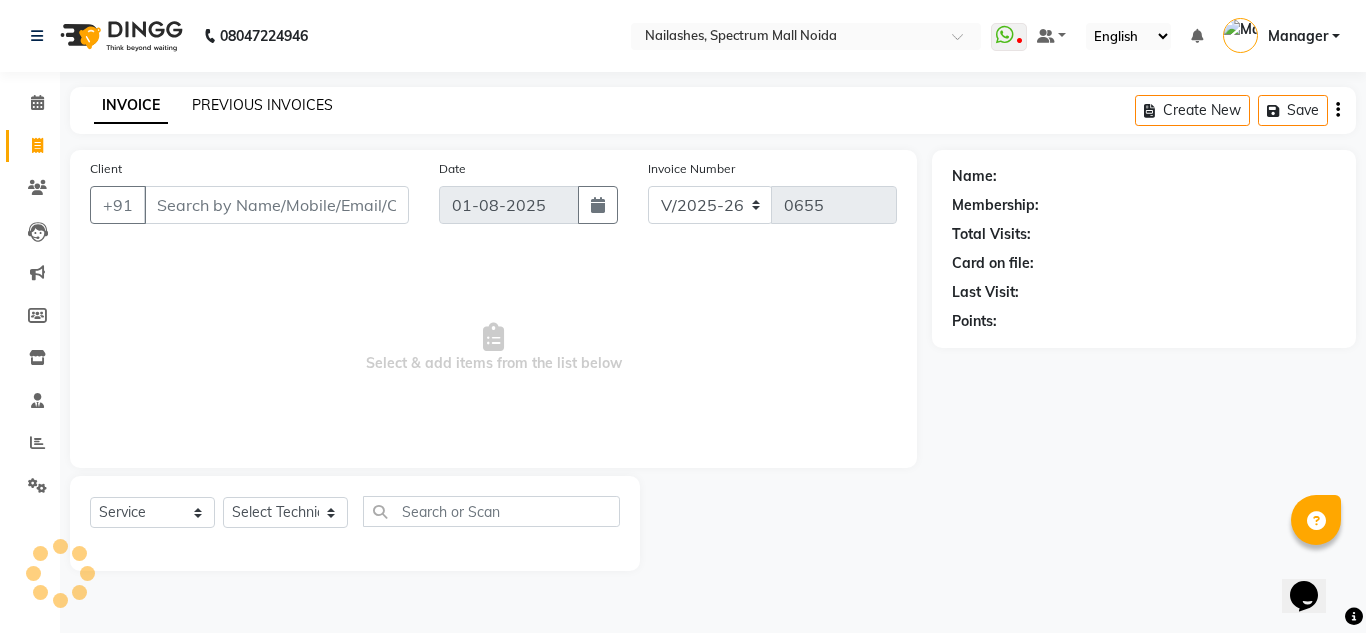 click on "PREVIOUS INVOICES" 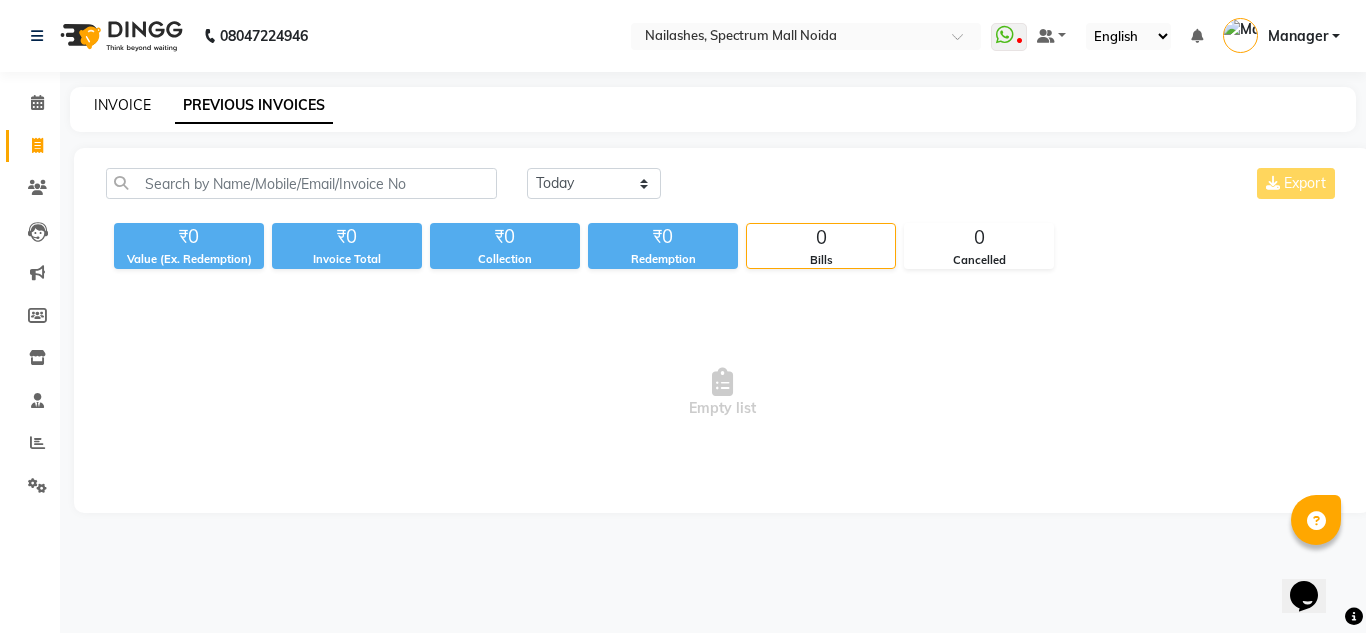 click on "INVOICE" 